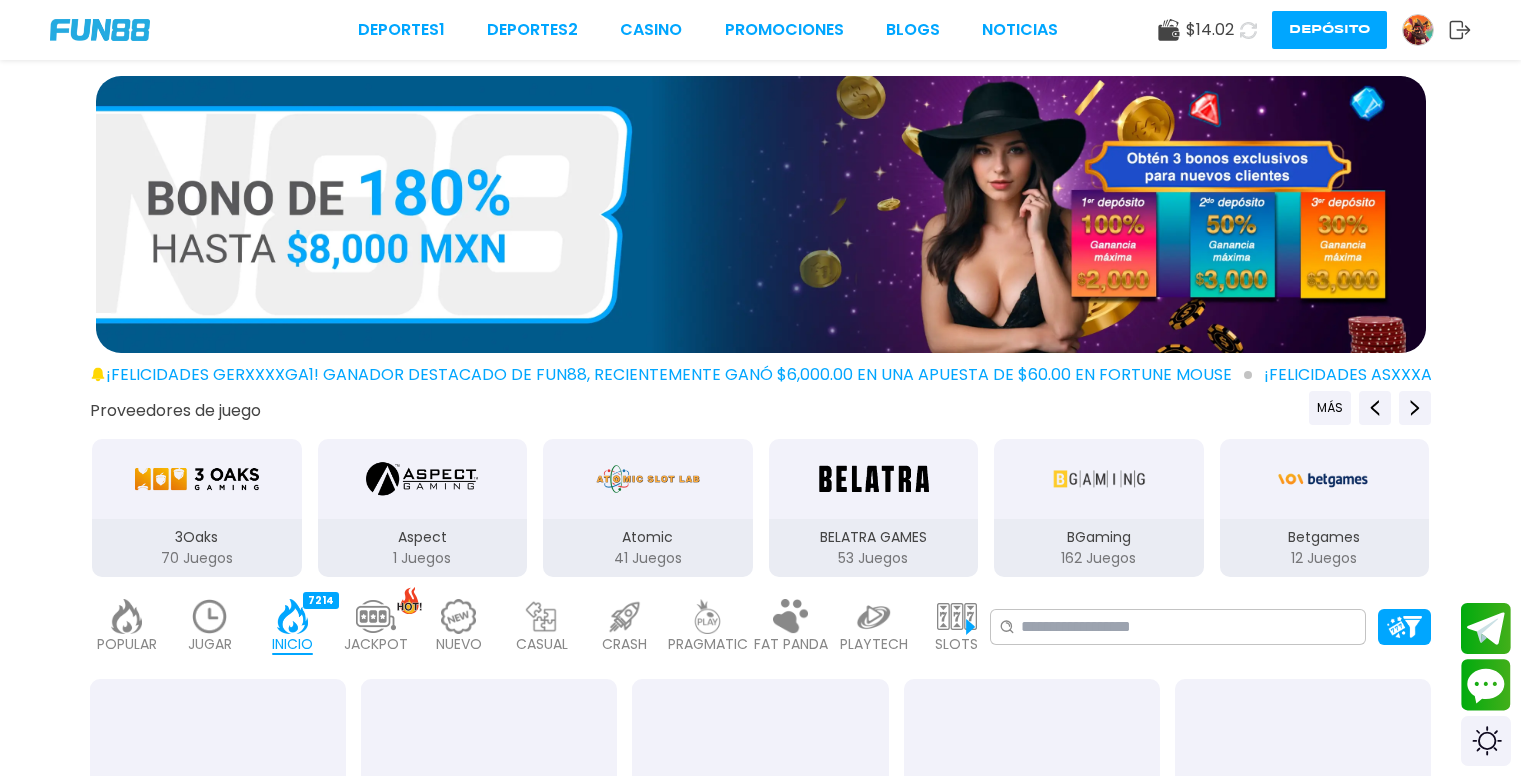 scroll, scrollTop: 0, scrollLeft: 0, axis: both 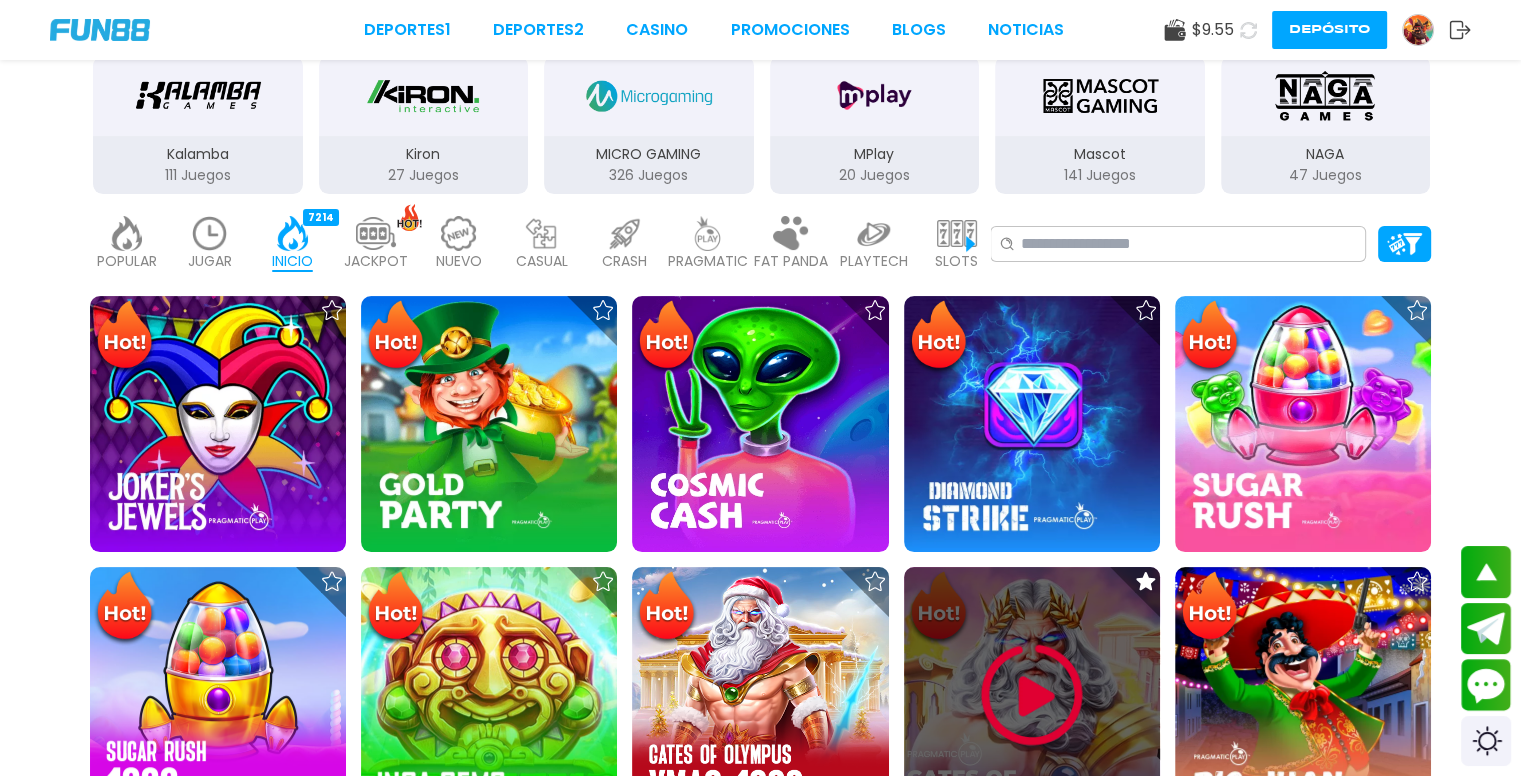 click at bounding box center [1032, 695] 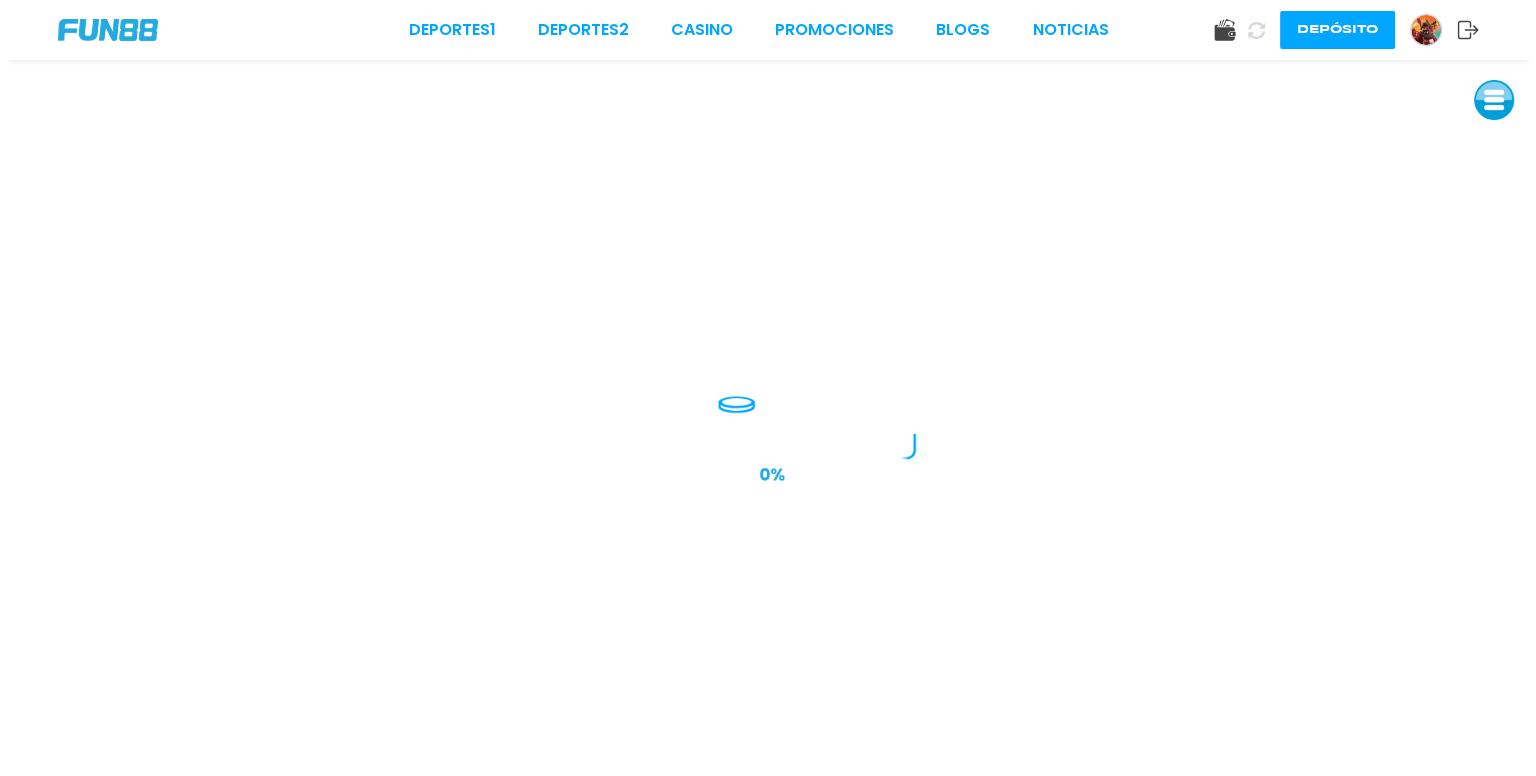 scroll, scrollTop: 0, scrollLeft: 0, axis: both 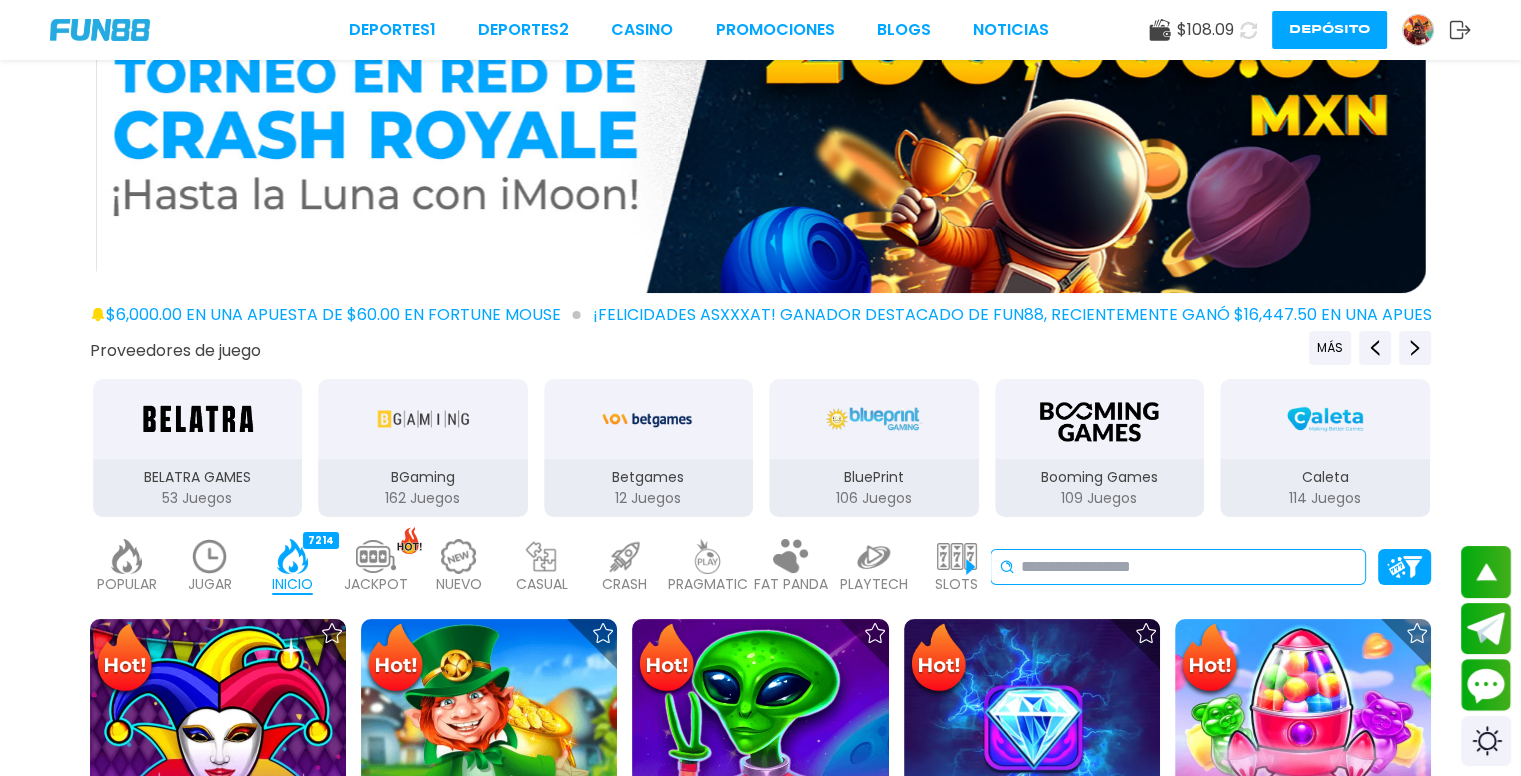 click at bounding box center (1189, 567) 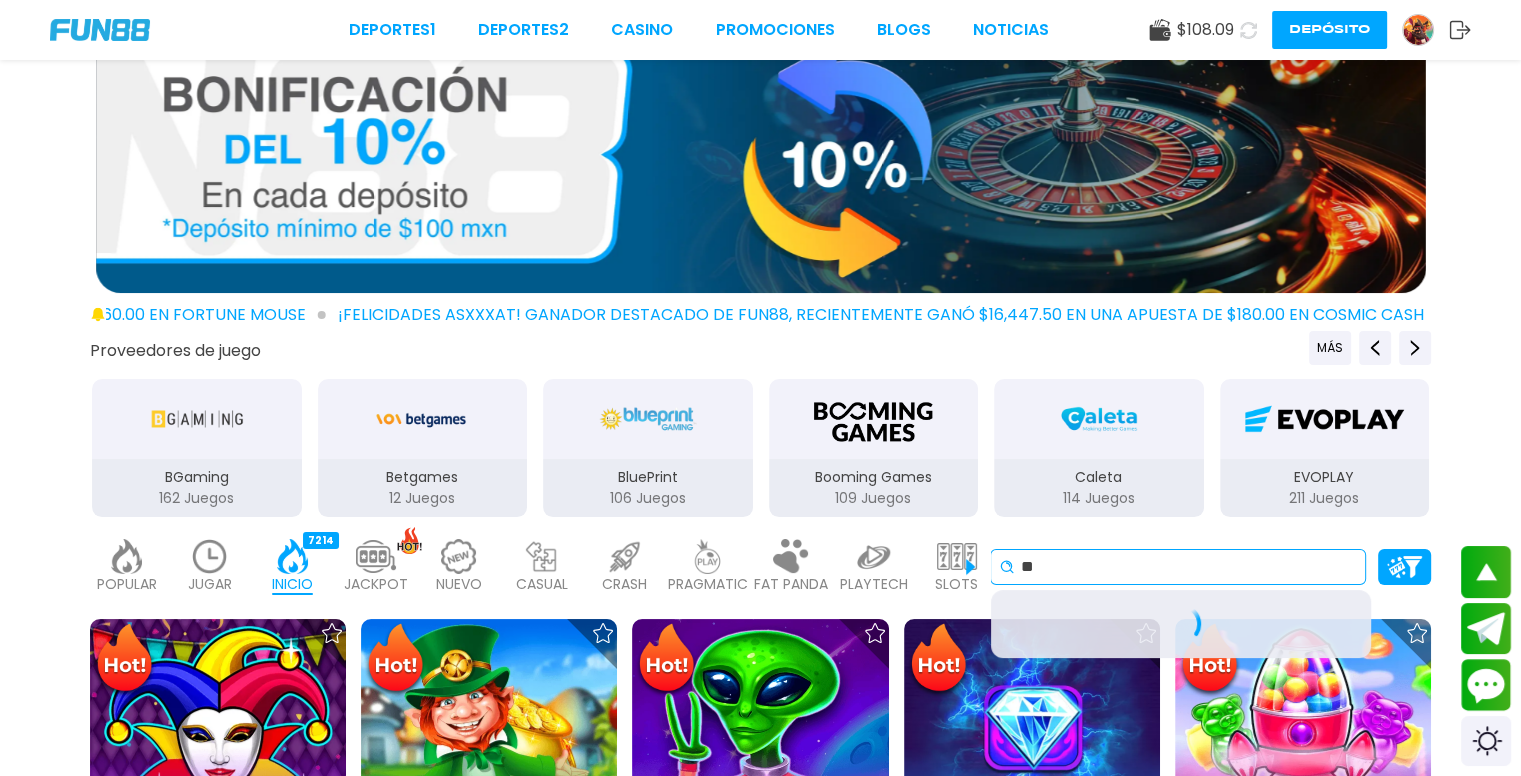 type on "*" 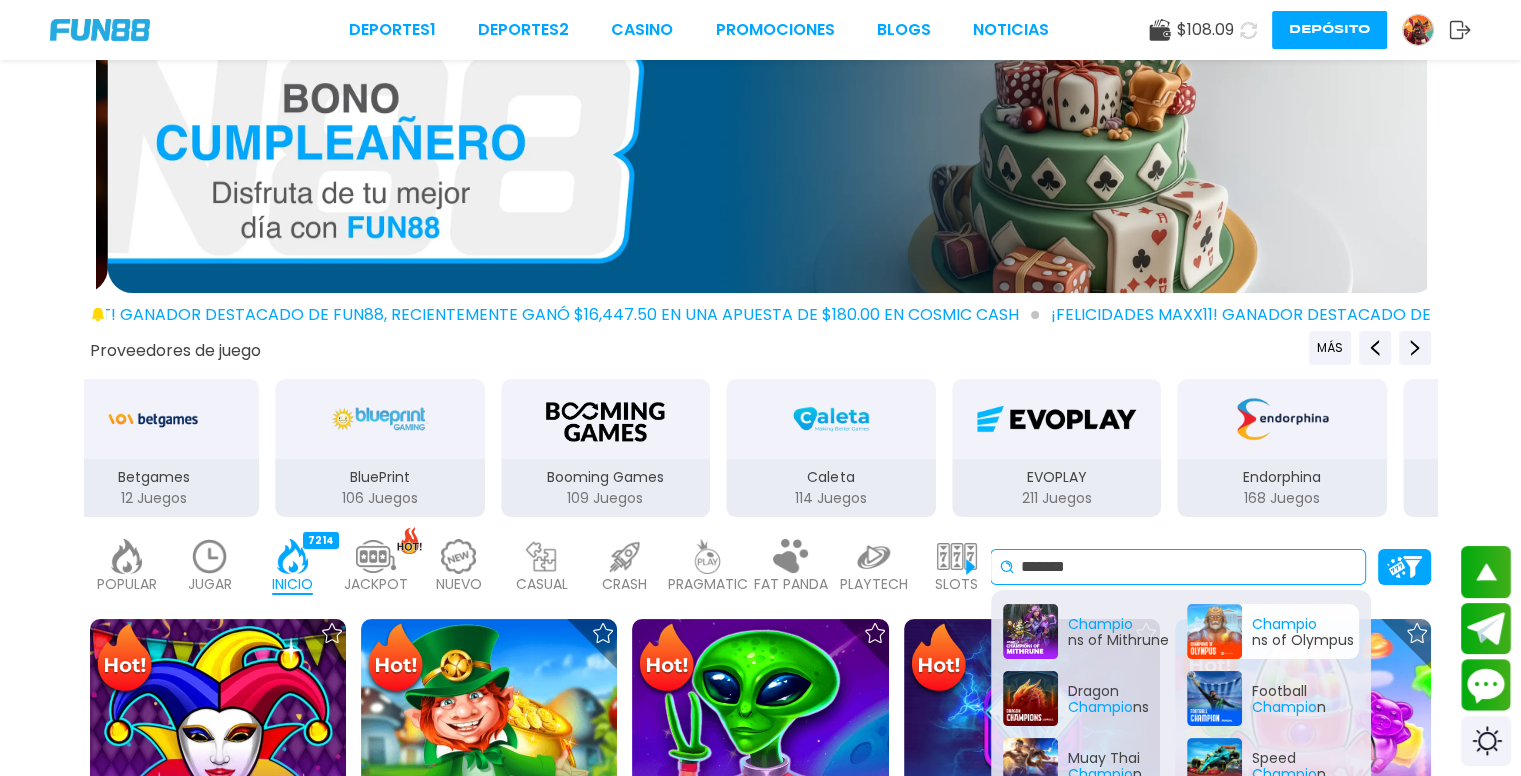 type on "*******" 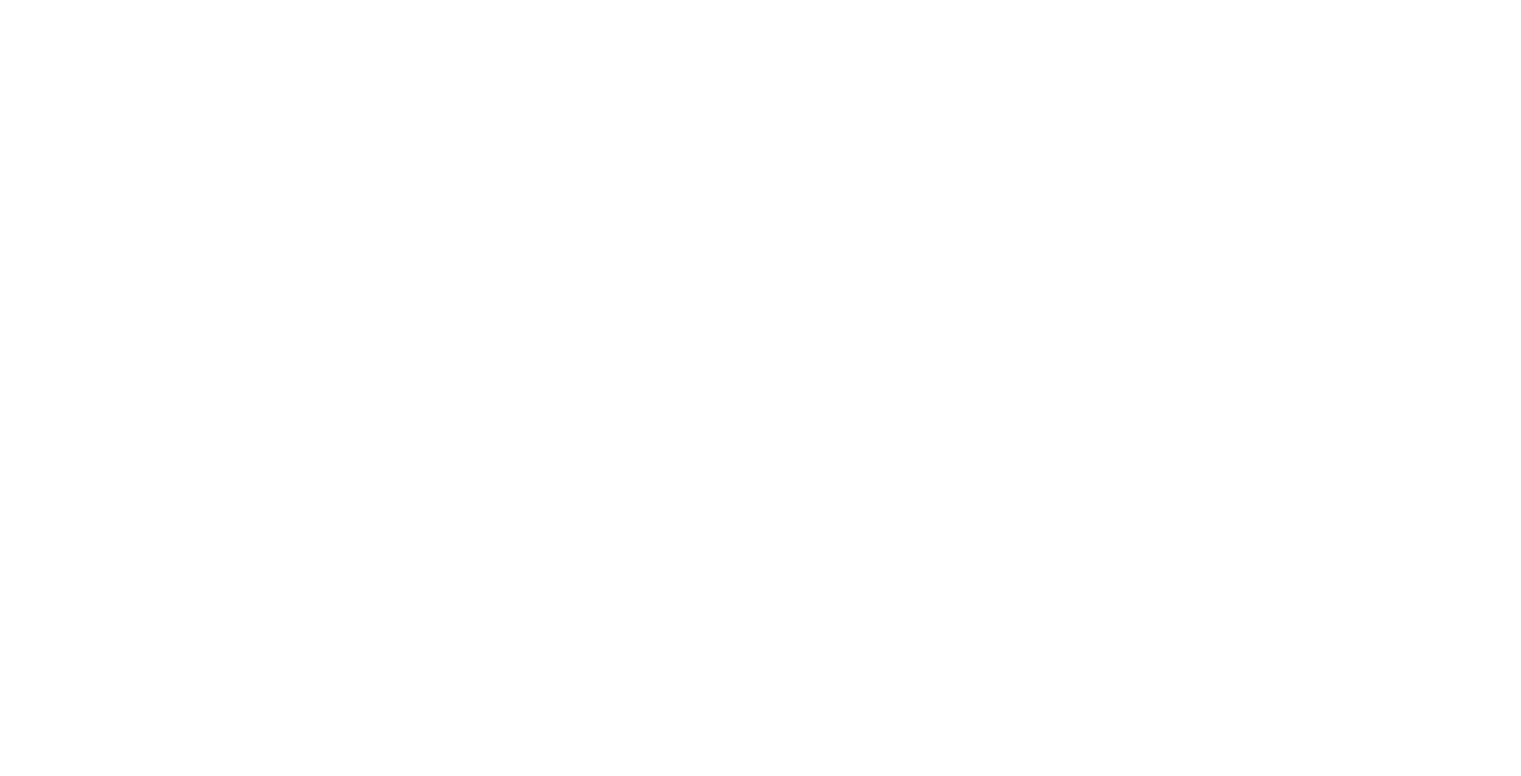 scroll, scrollTop: 0, scrollLeft: 0, axis: both 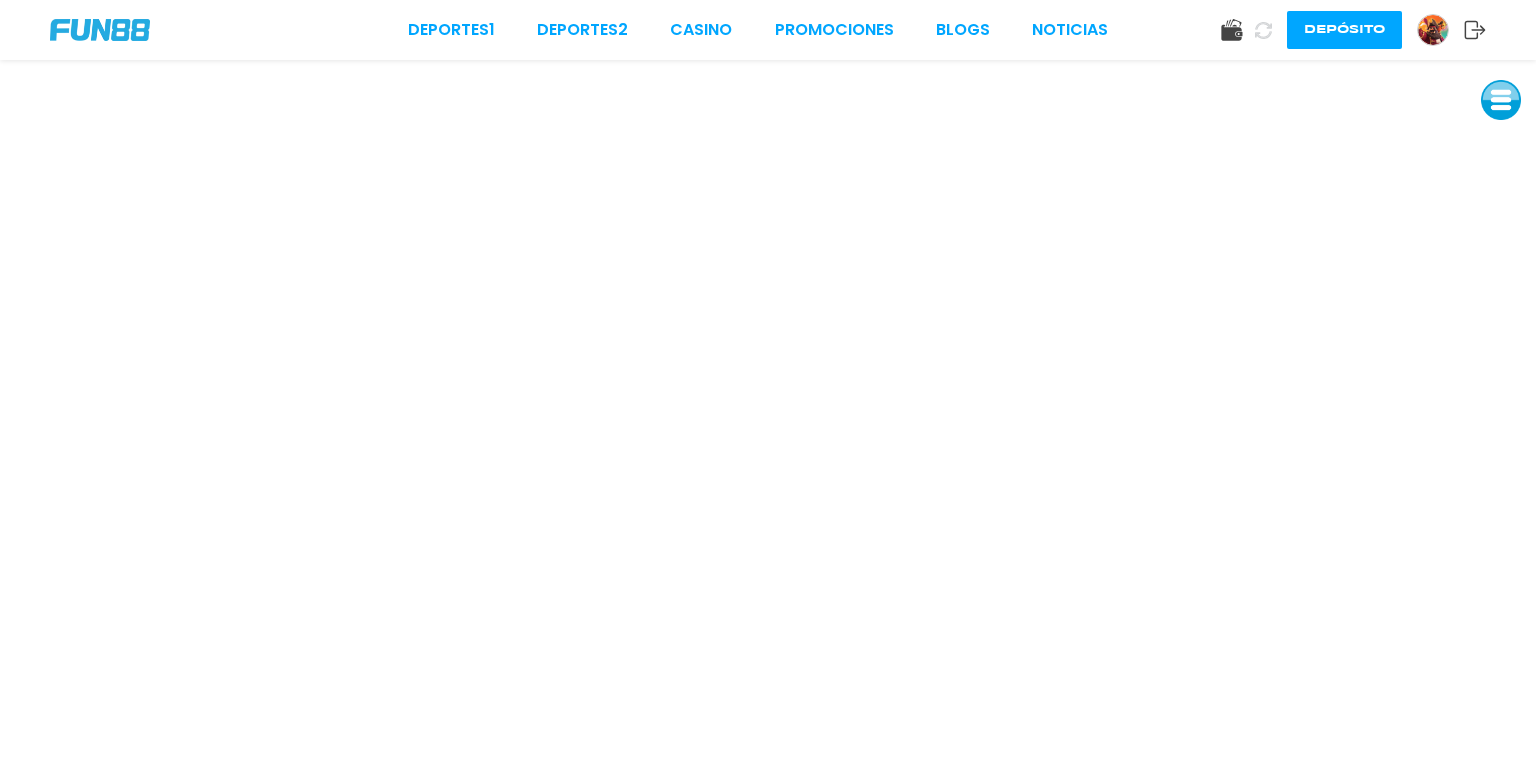 click at bounding box center (1501, 100) 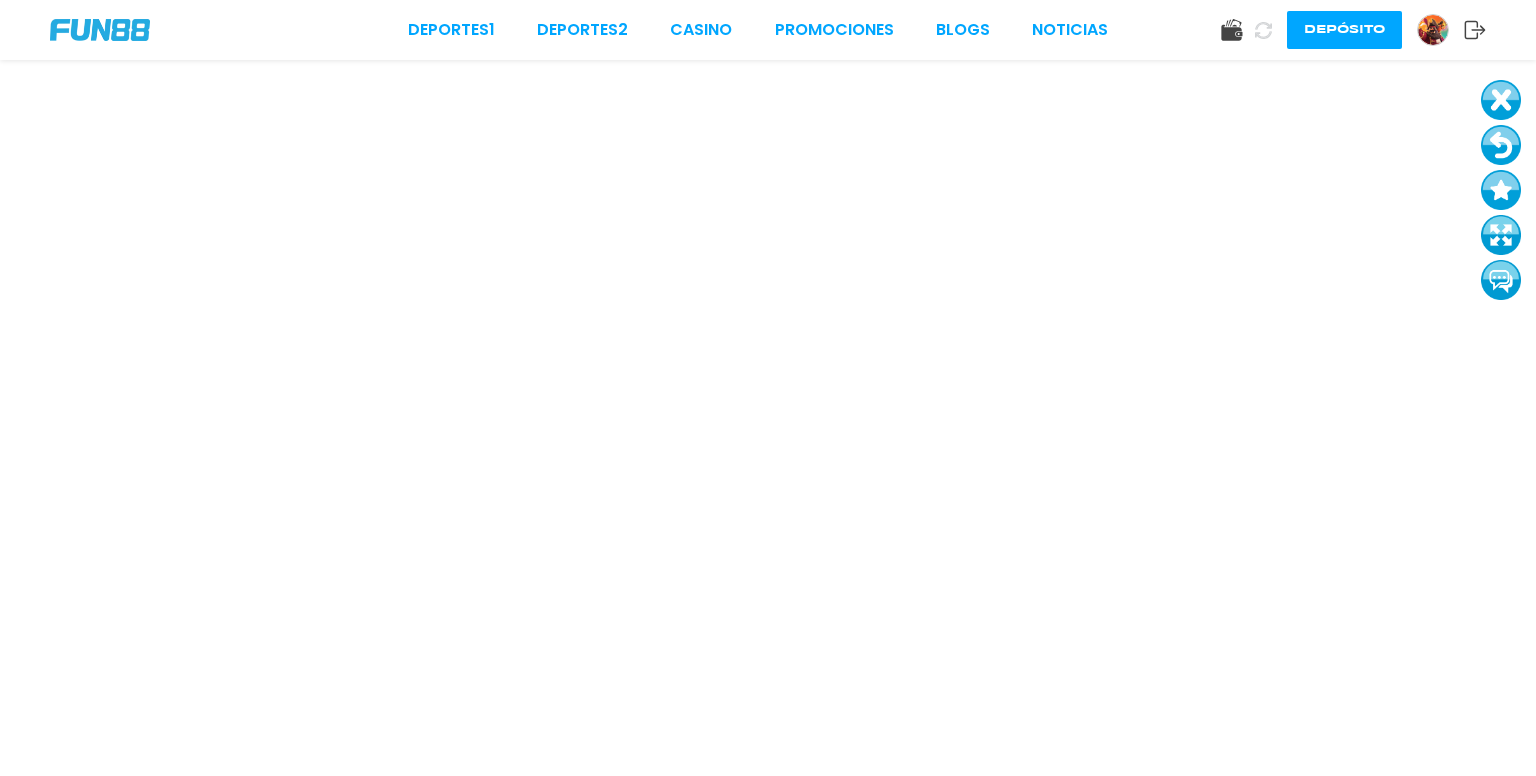 click at bounding box center [1501, 145] 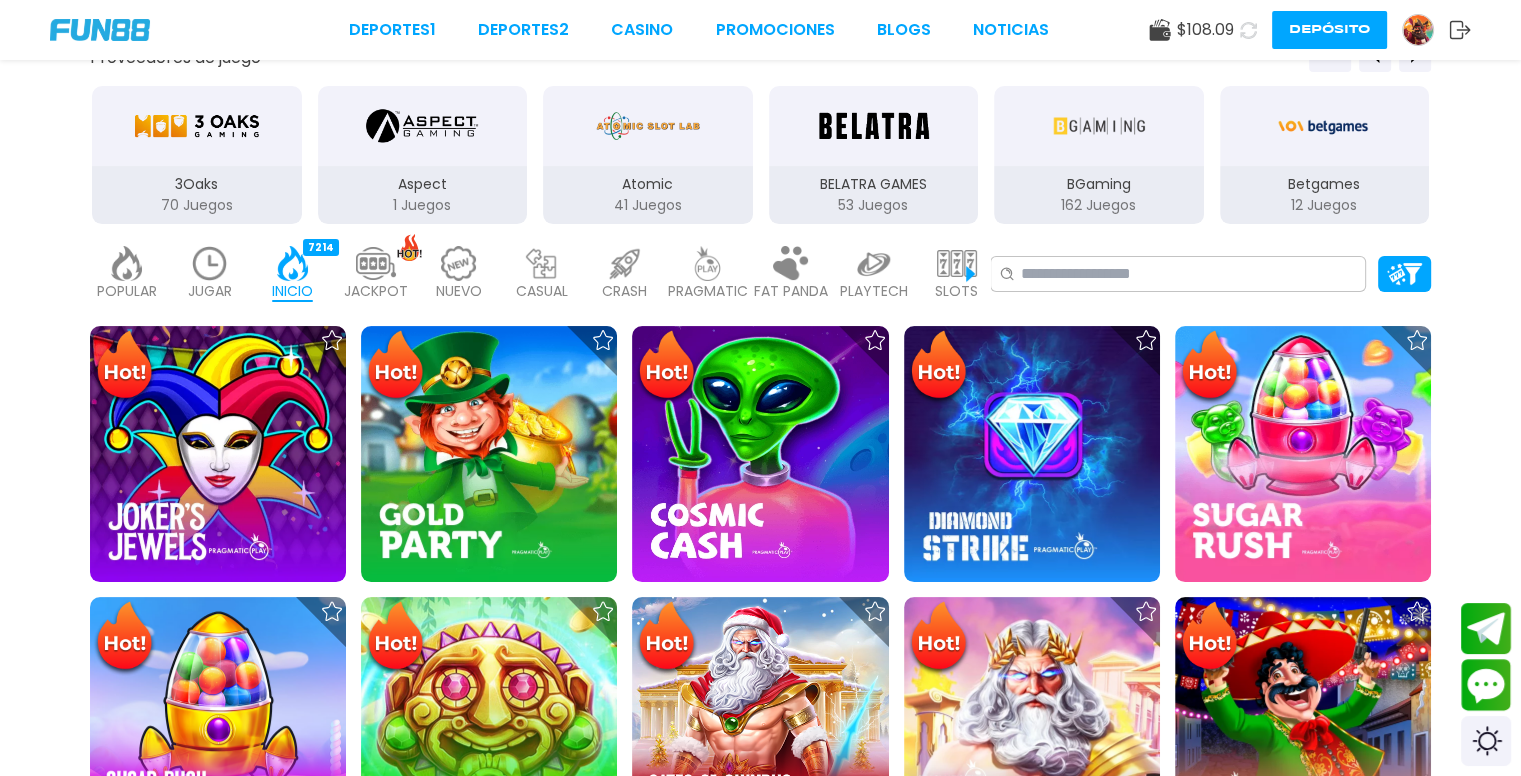 scroll, scrollTop: 384, scrollLeft: 0, axis: vertical 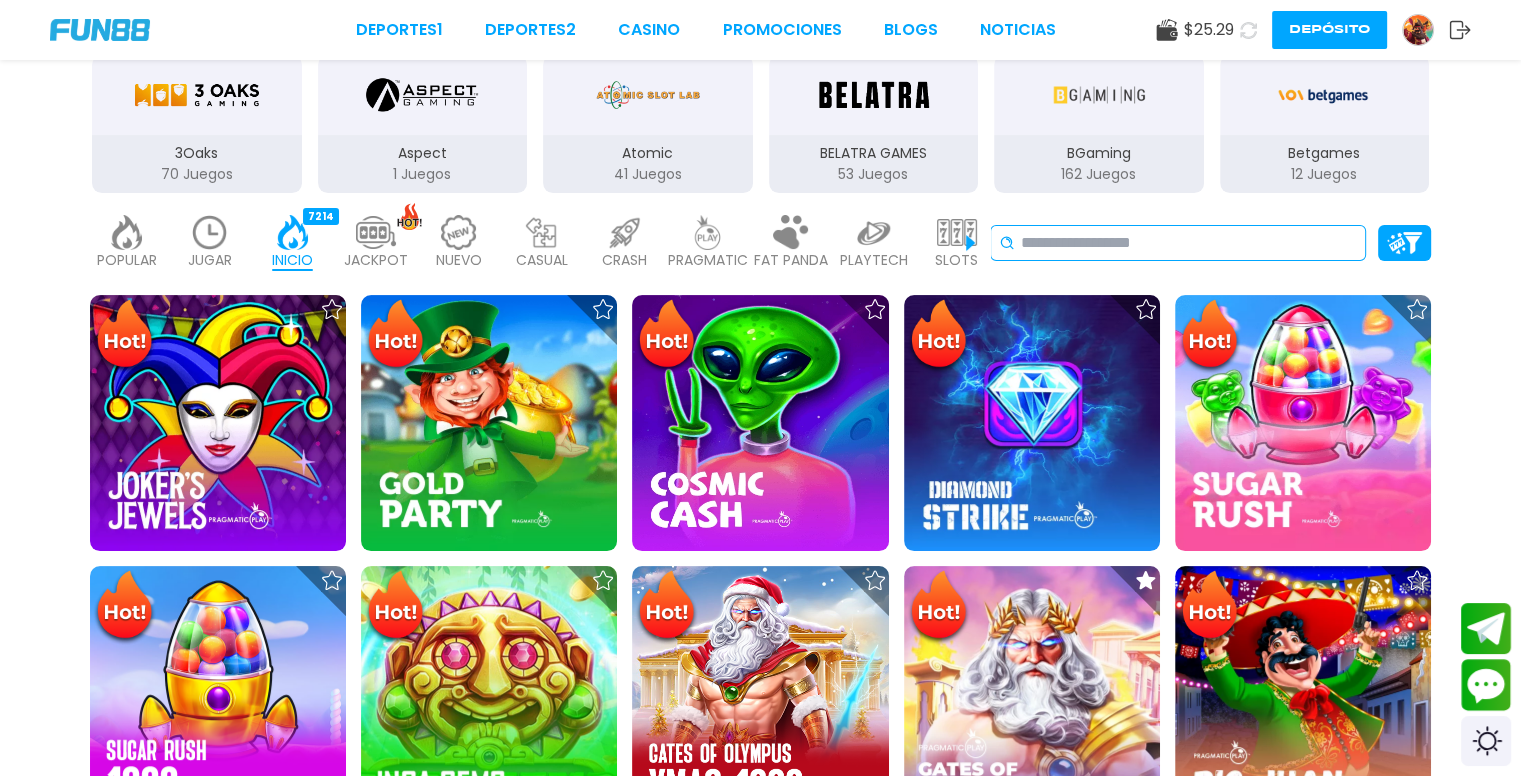 click at bounding box center [1189, 243] 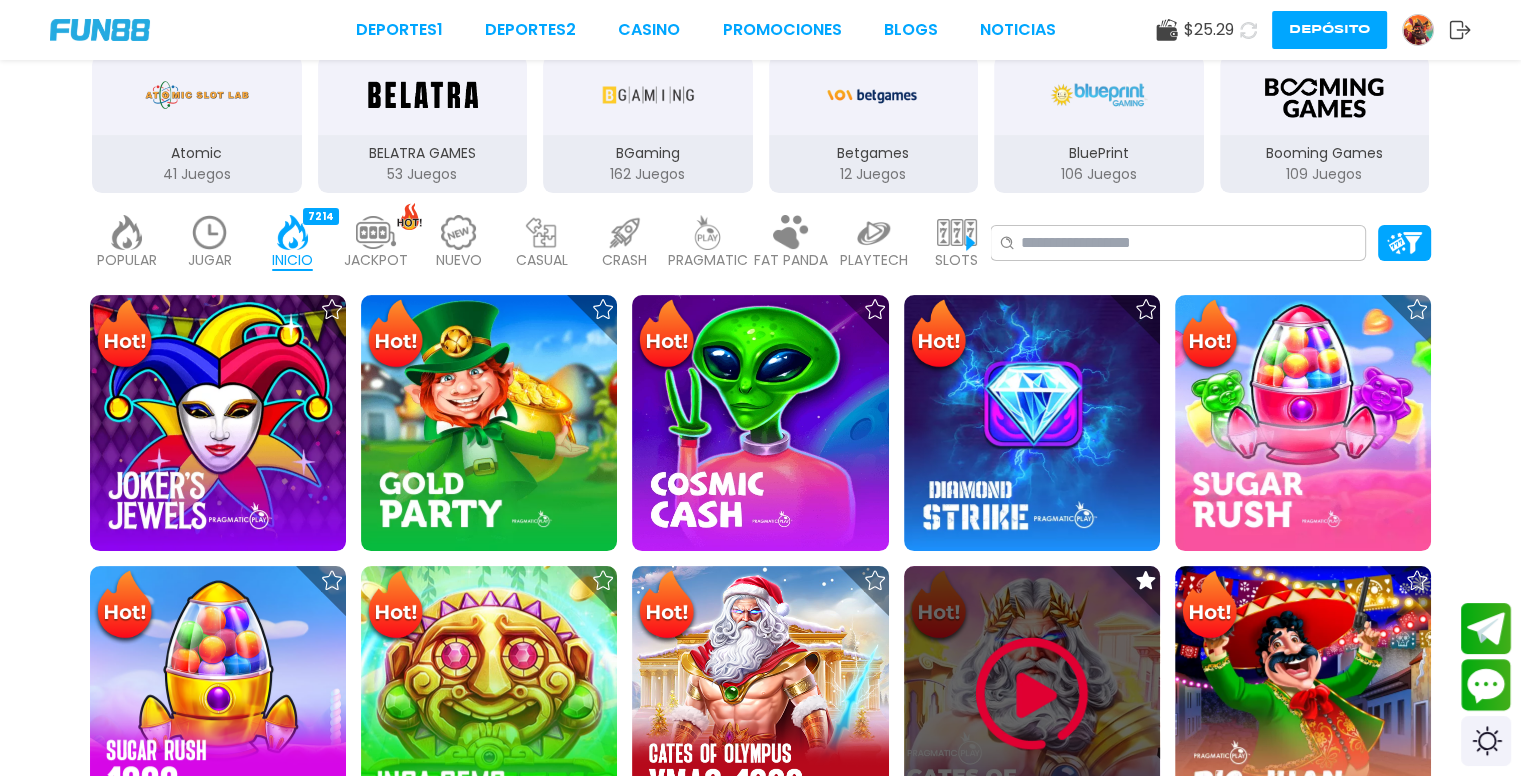 click at bounding box center (1032, 694) 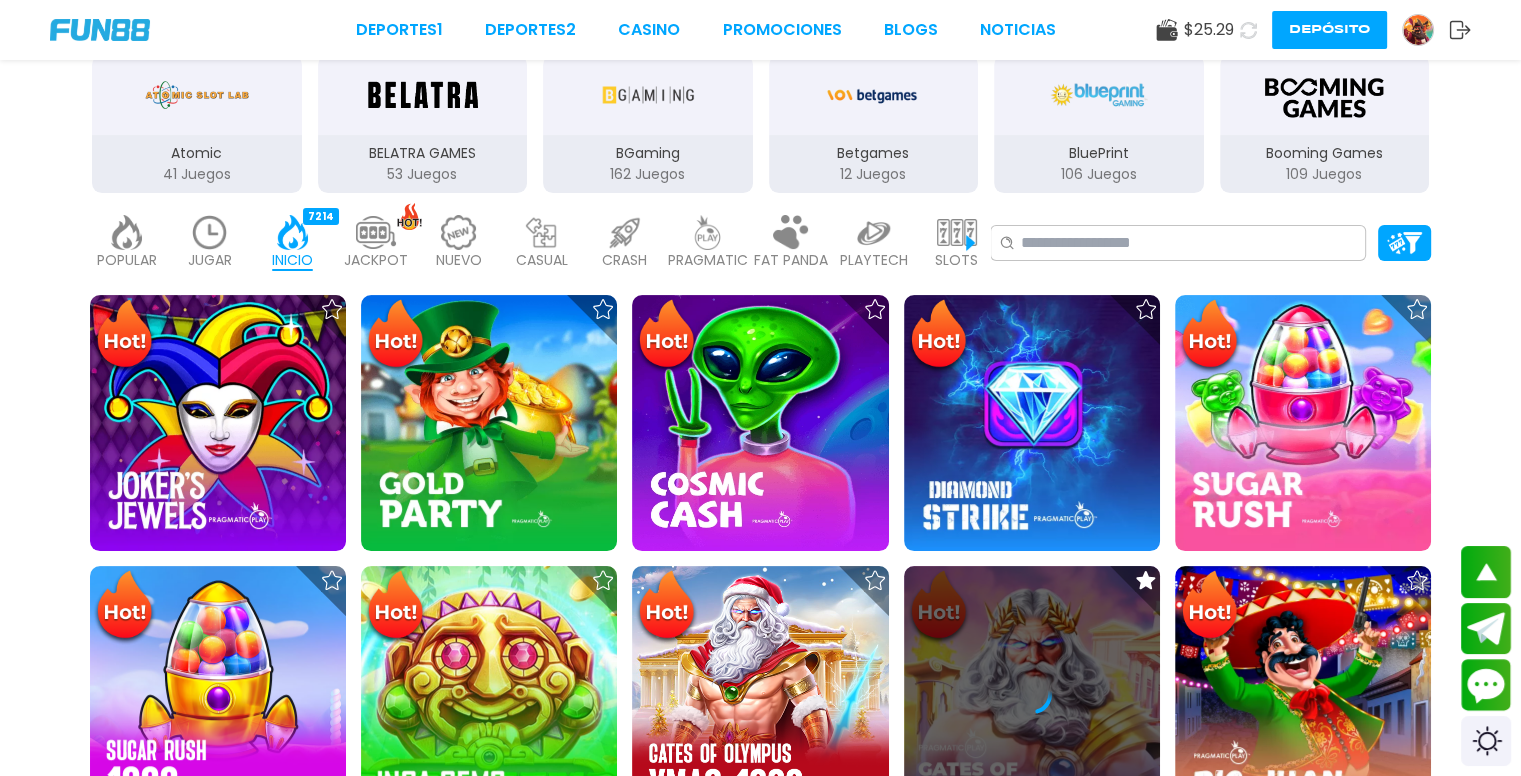 scroll, scrollTop: 801, scrollLeft: 0, axis: vertical 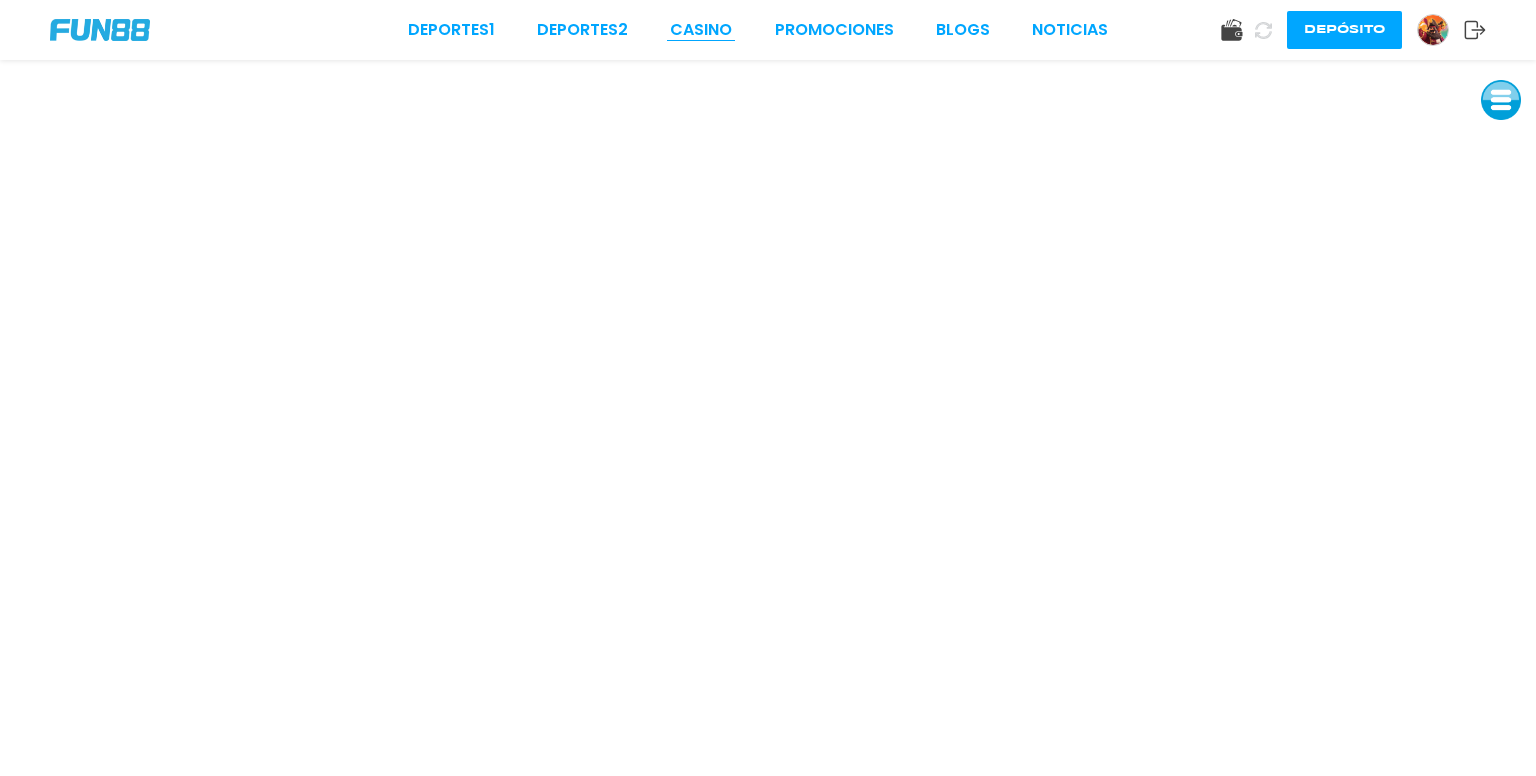 click on "CASINO" at bounding box center (701, 30) 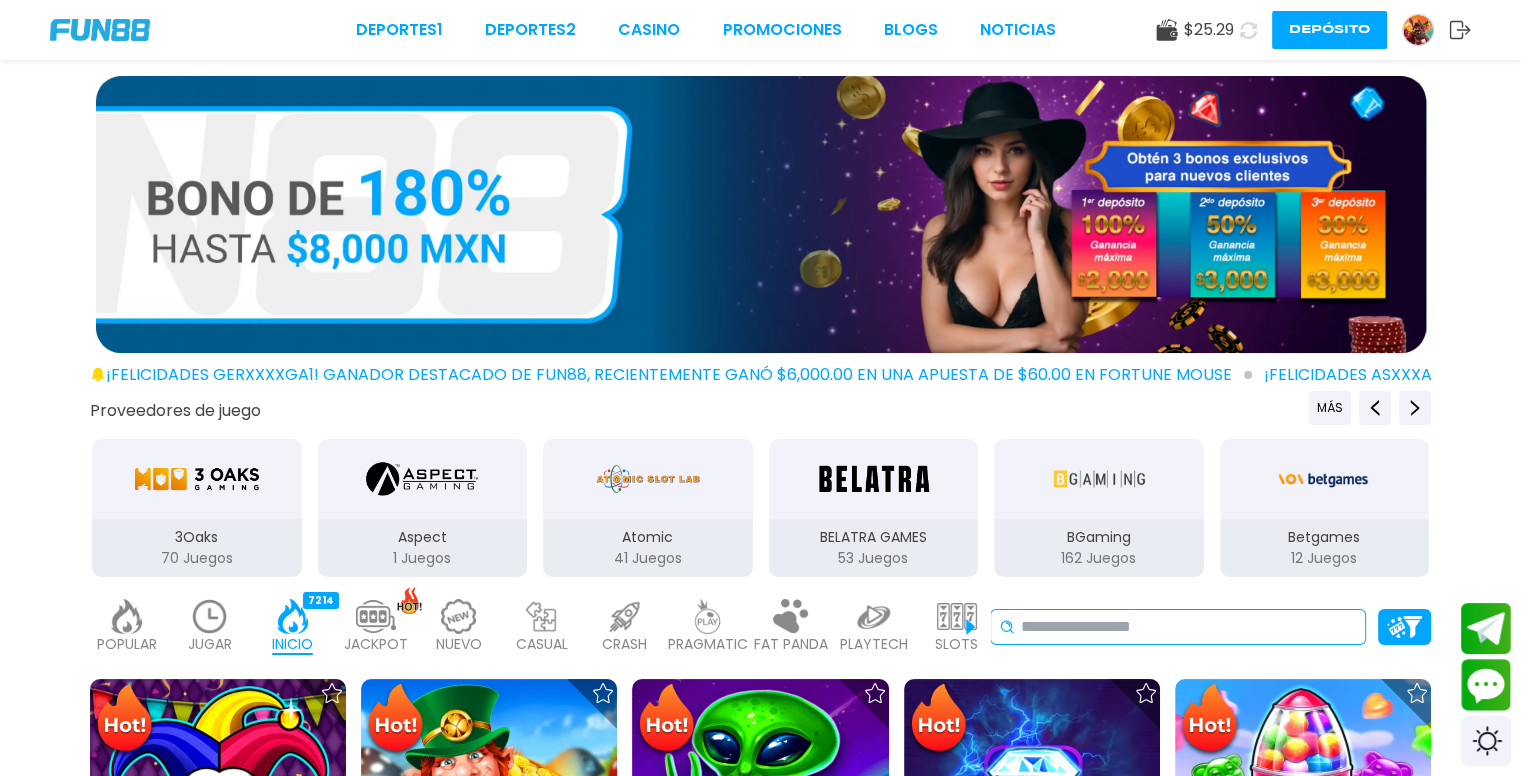 click at bounding box center (1189, 627) 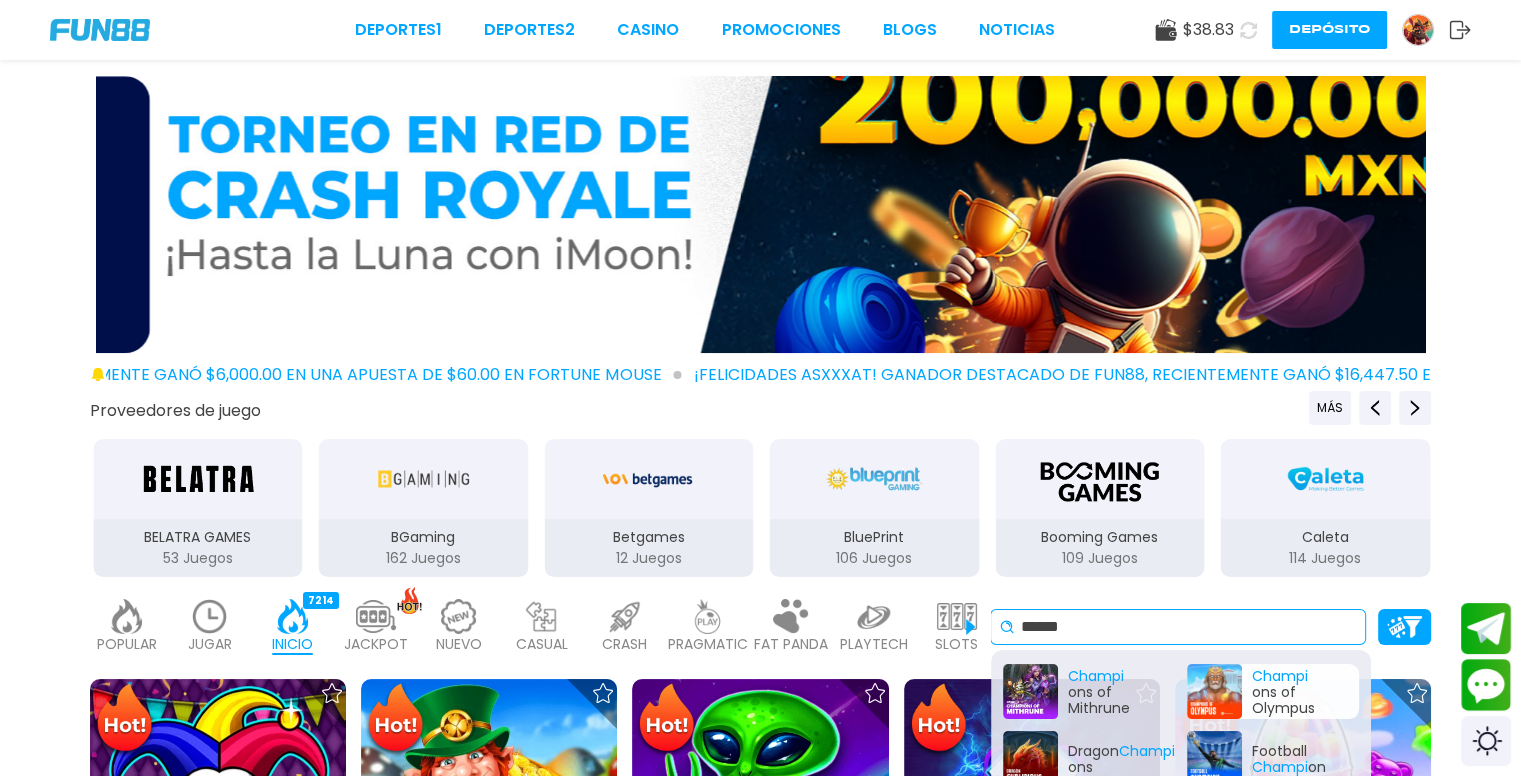 type on "******" 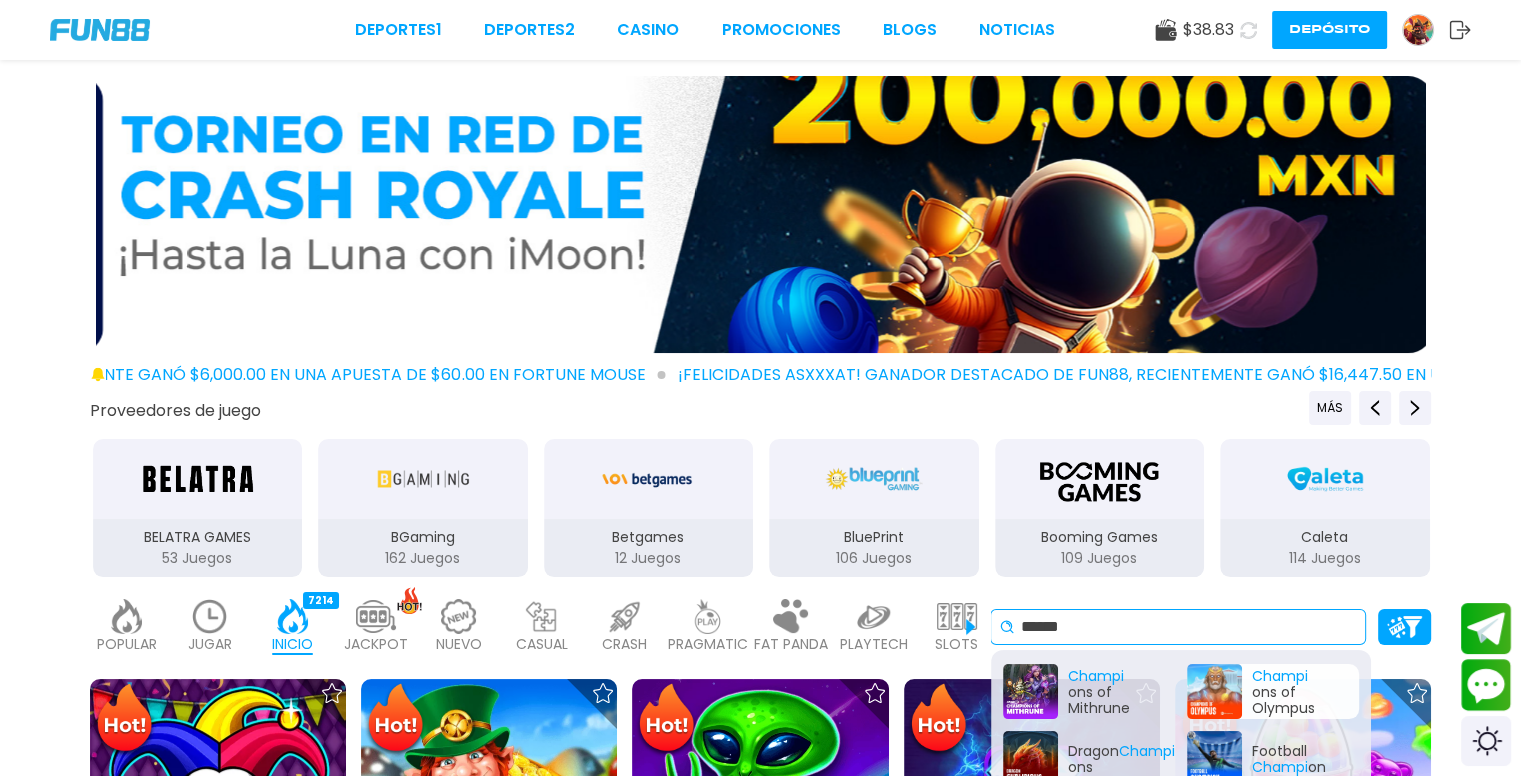 click on "Champi ons of Olympus" at bounding box center [1273, 691] 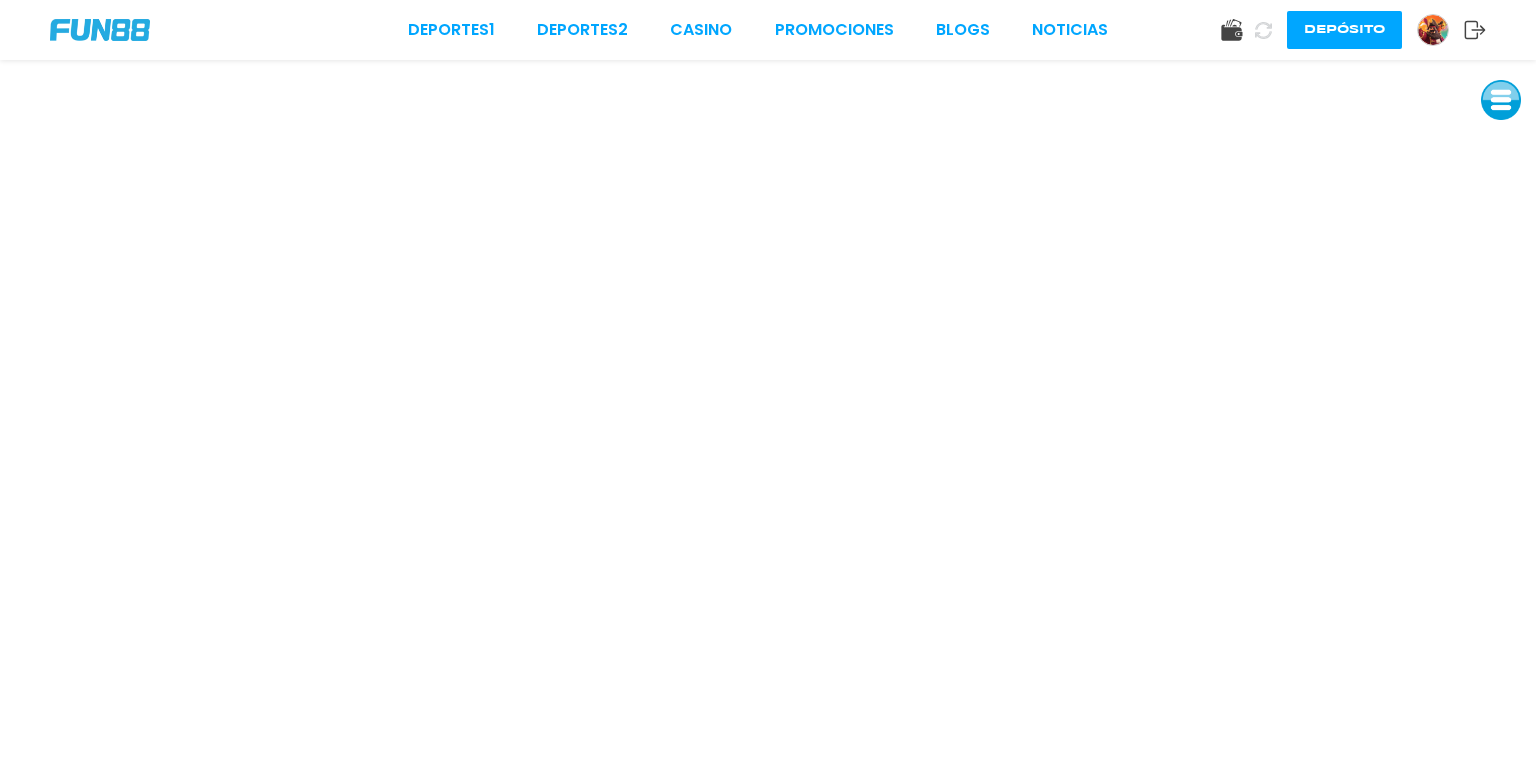 click at bounding box center [1501, 100] 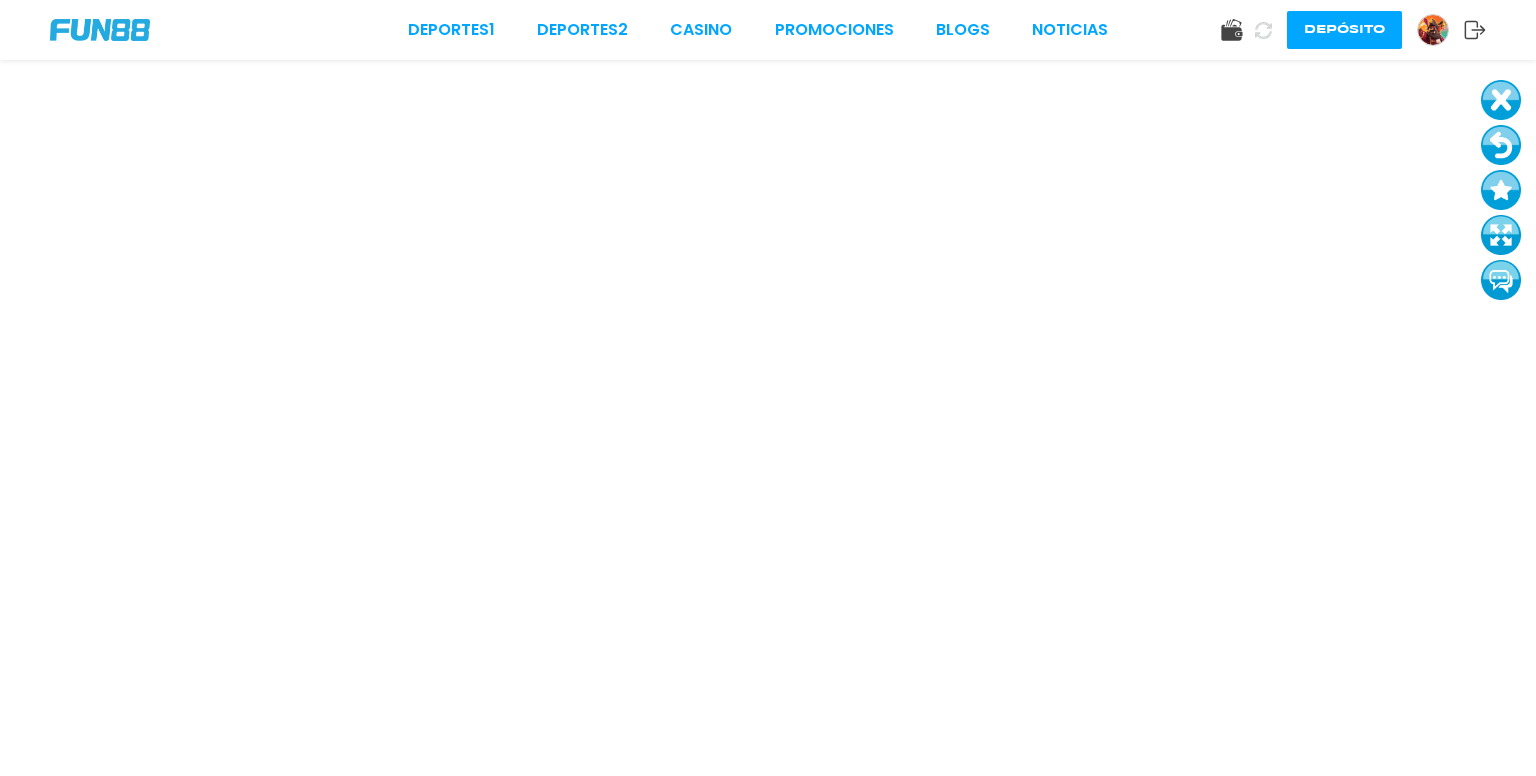click at bounding box center (1501, 145) 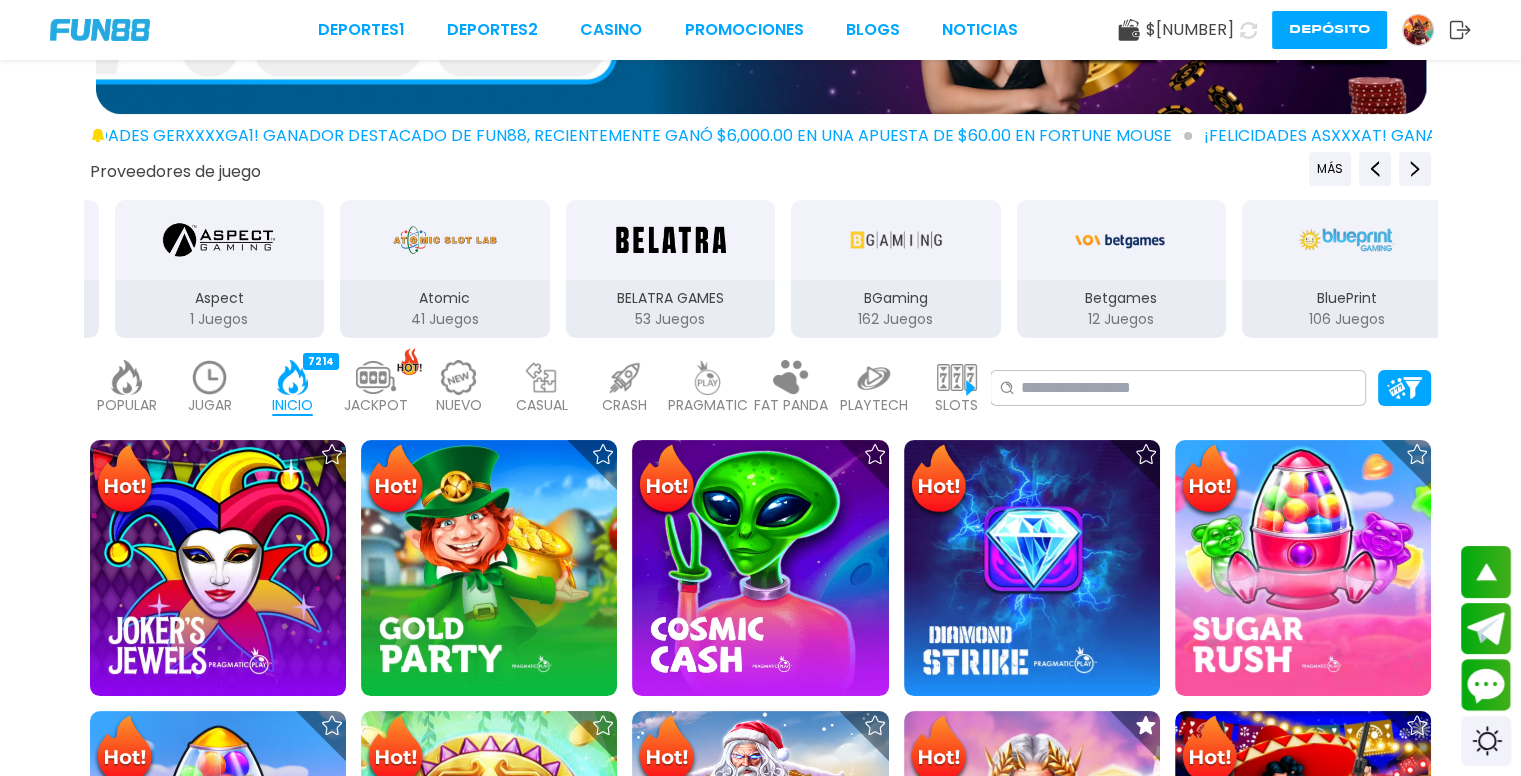 scroll, scrollTop: 289, scrollLeft: 0, axis: vertical 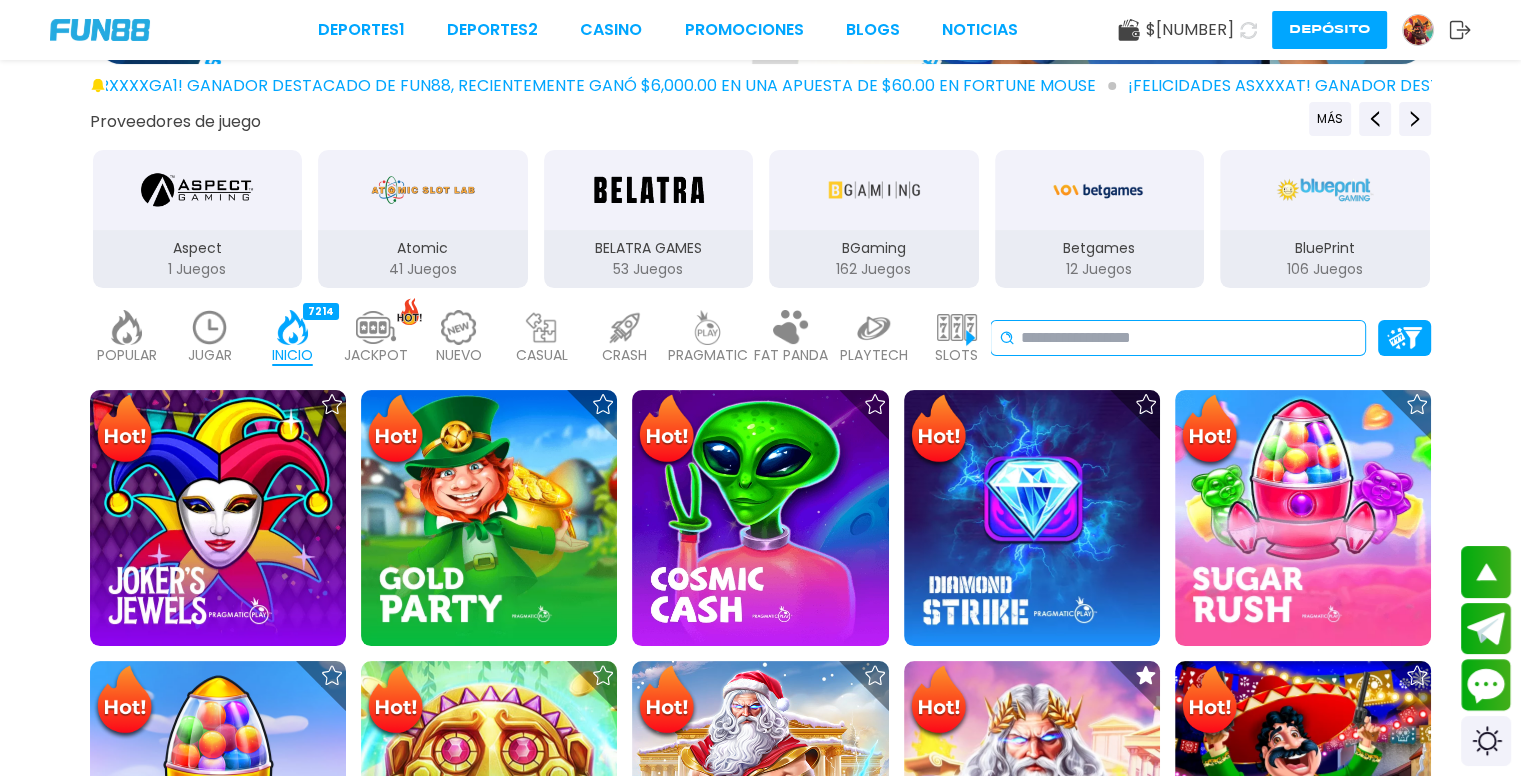 click at bounding box center [1189, 338] 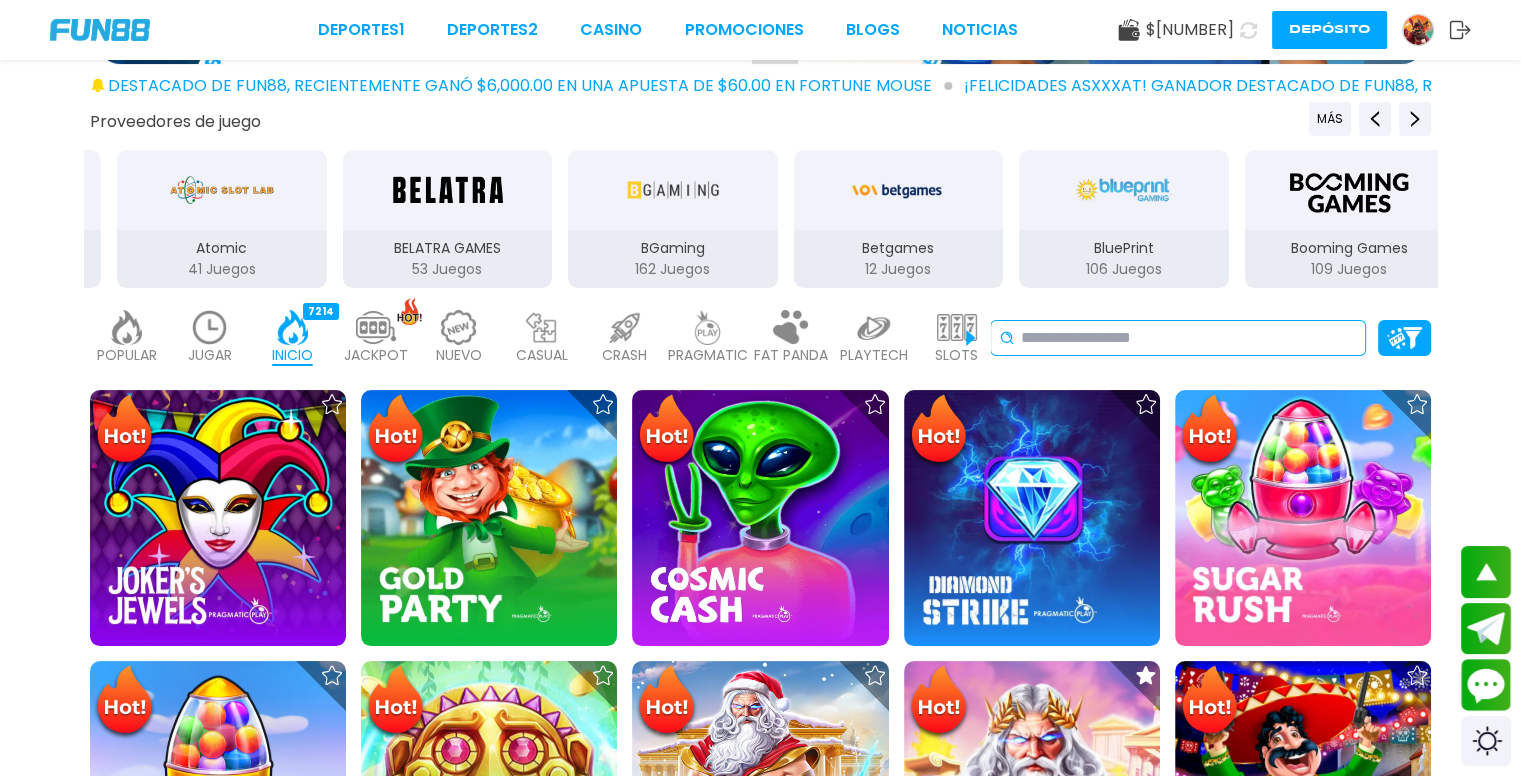 type on "*" 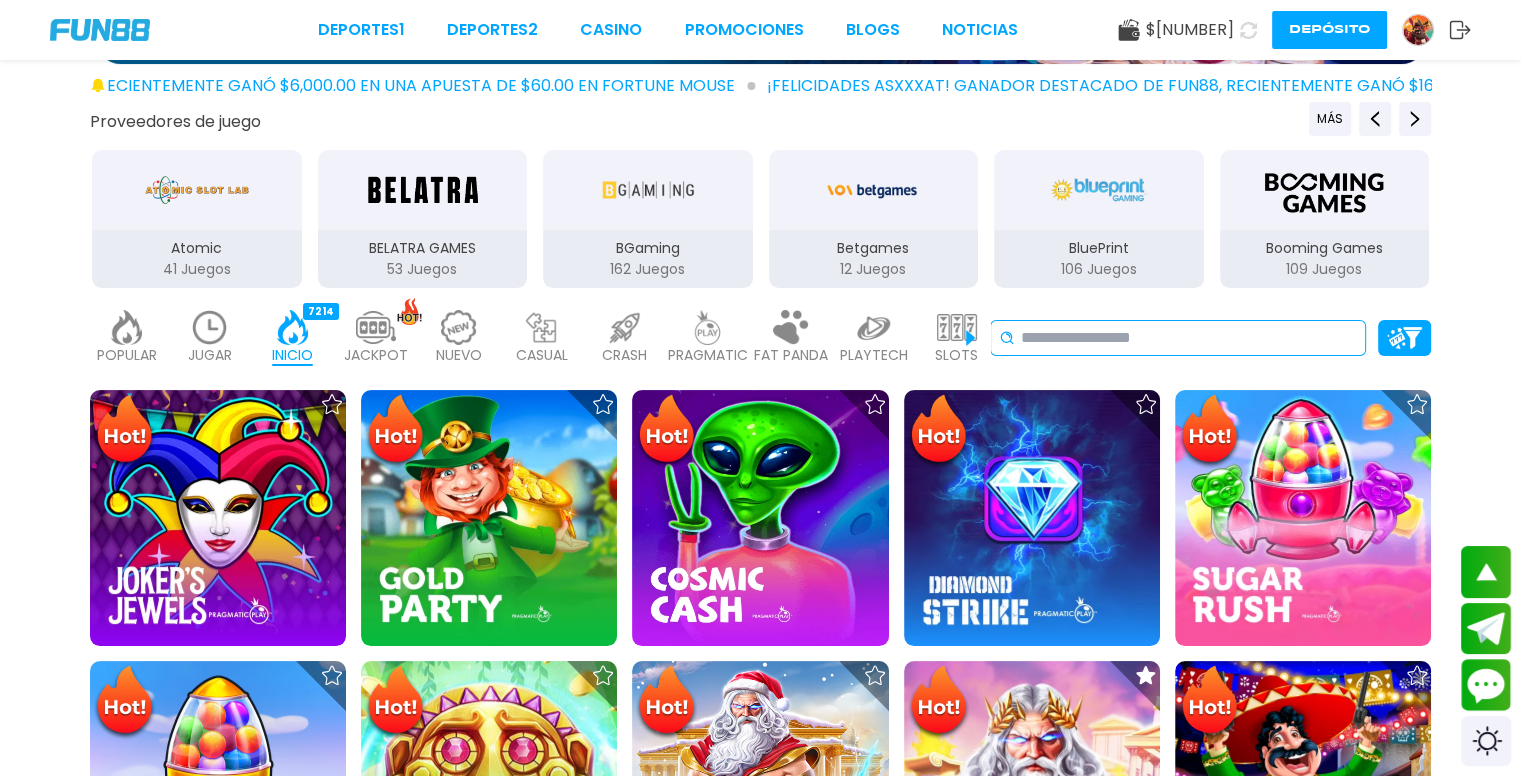 type on "*" 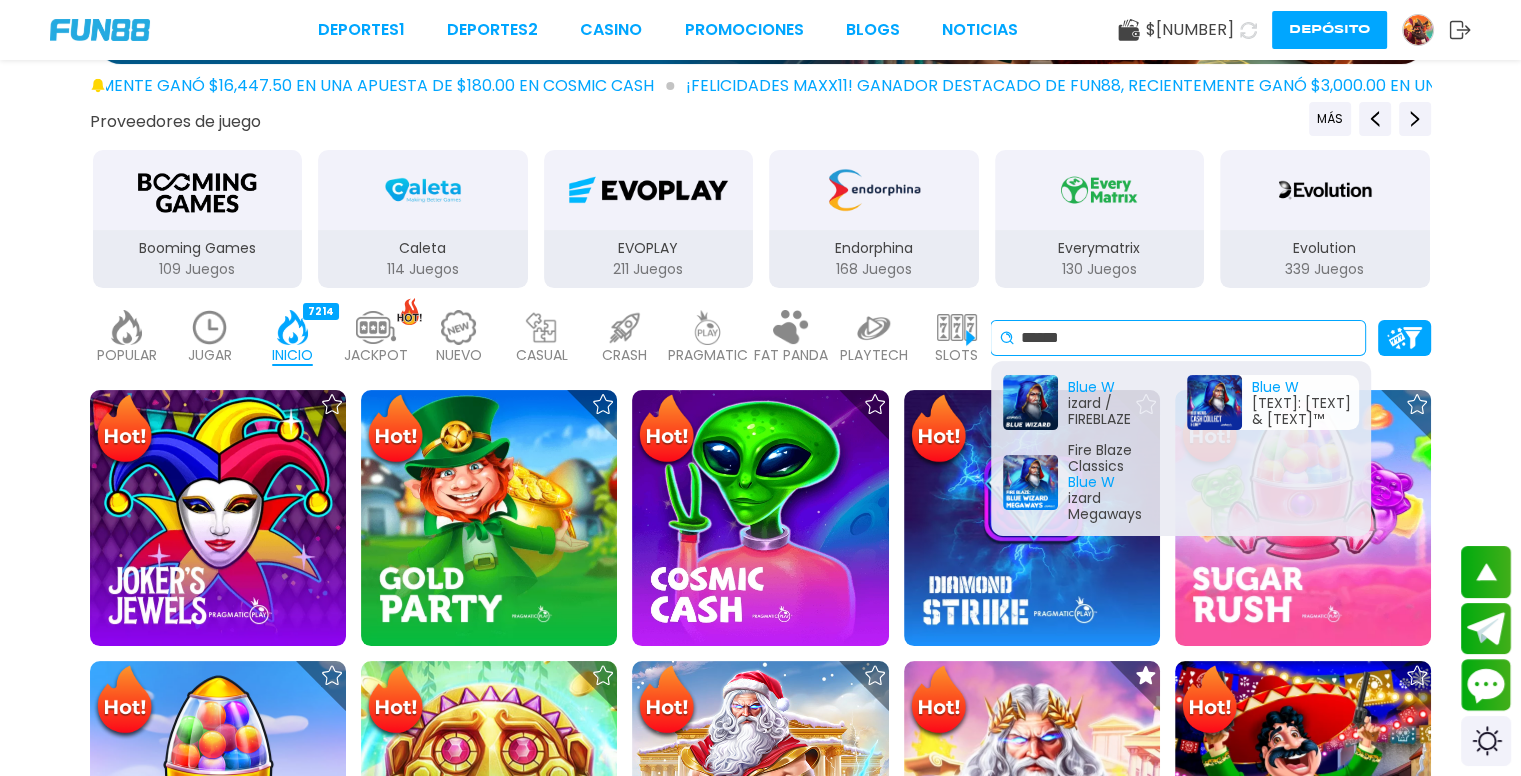 type on "******" 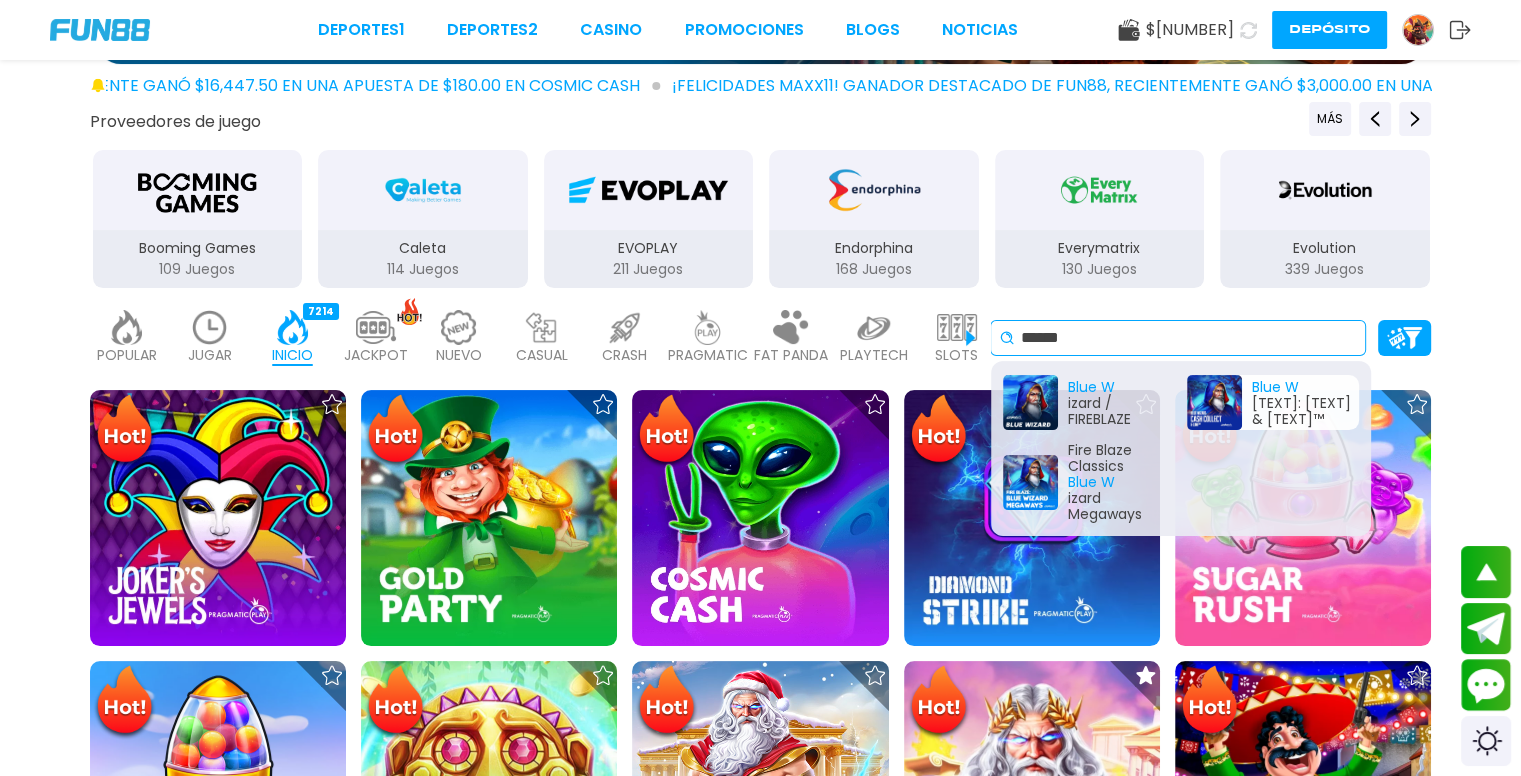 click on "Blue W izard: Cash Collect & Link™" at bounding box center [1273, 402] 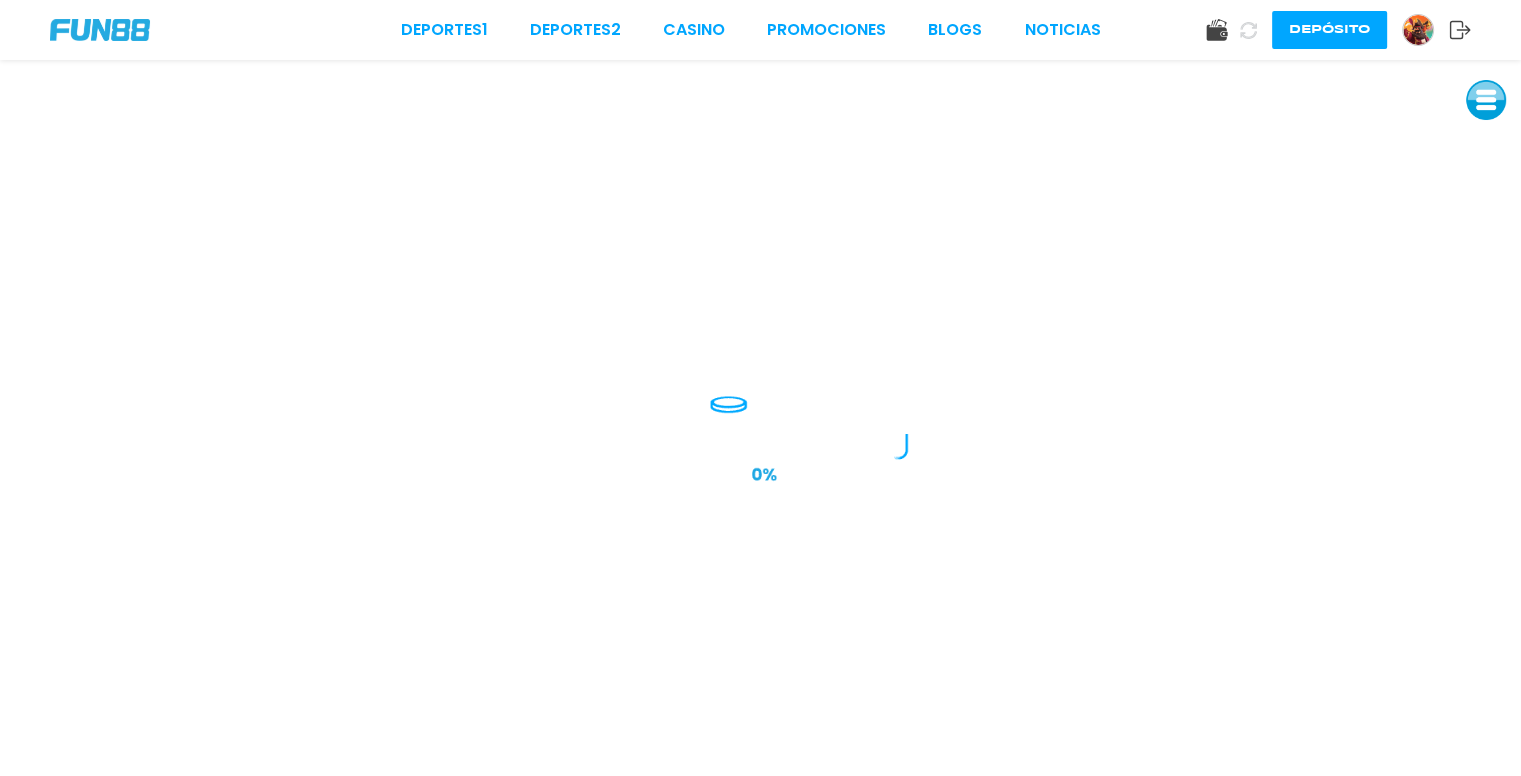 scroll, scrollTop: 0, scrollLeft: 0, axis: both 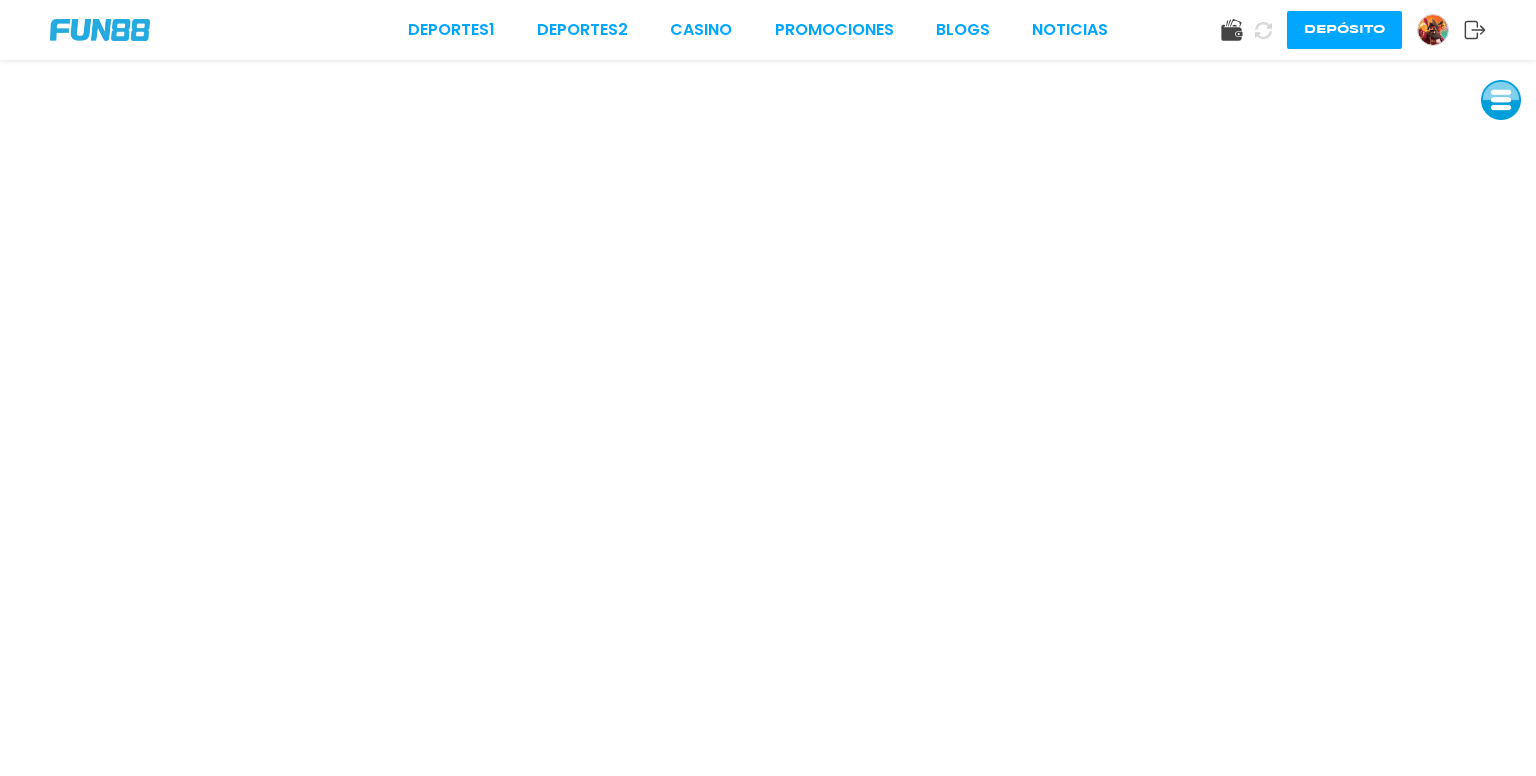click at bounding box center [1501, 100] 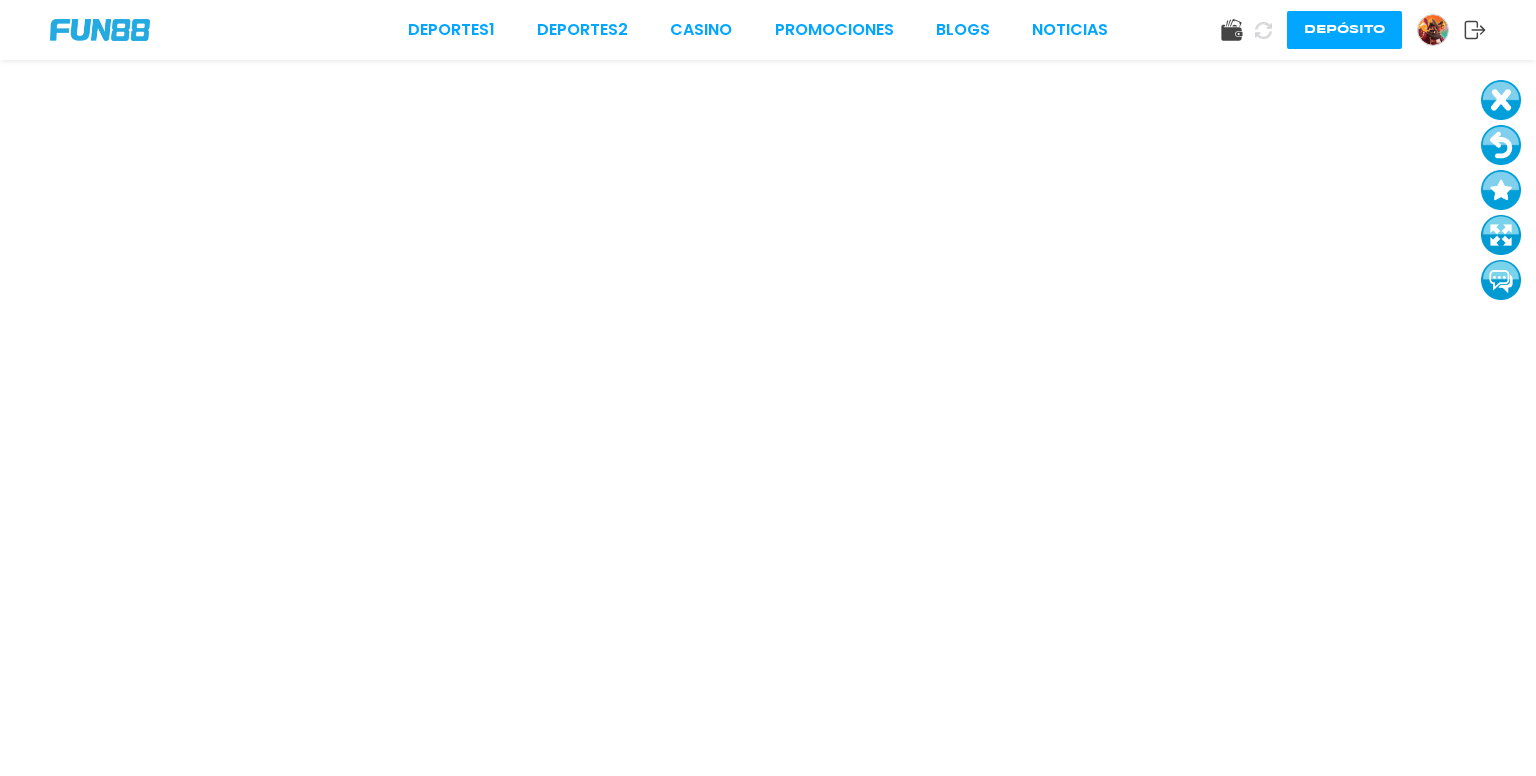 click at bounding box center [1501, 145] 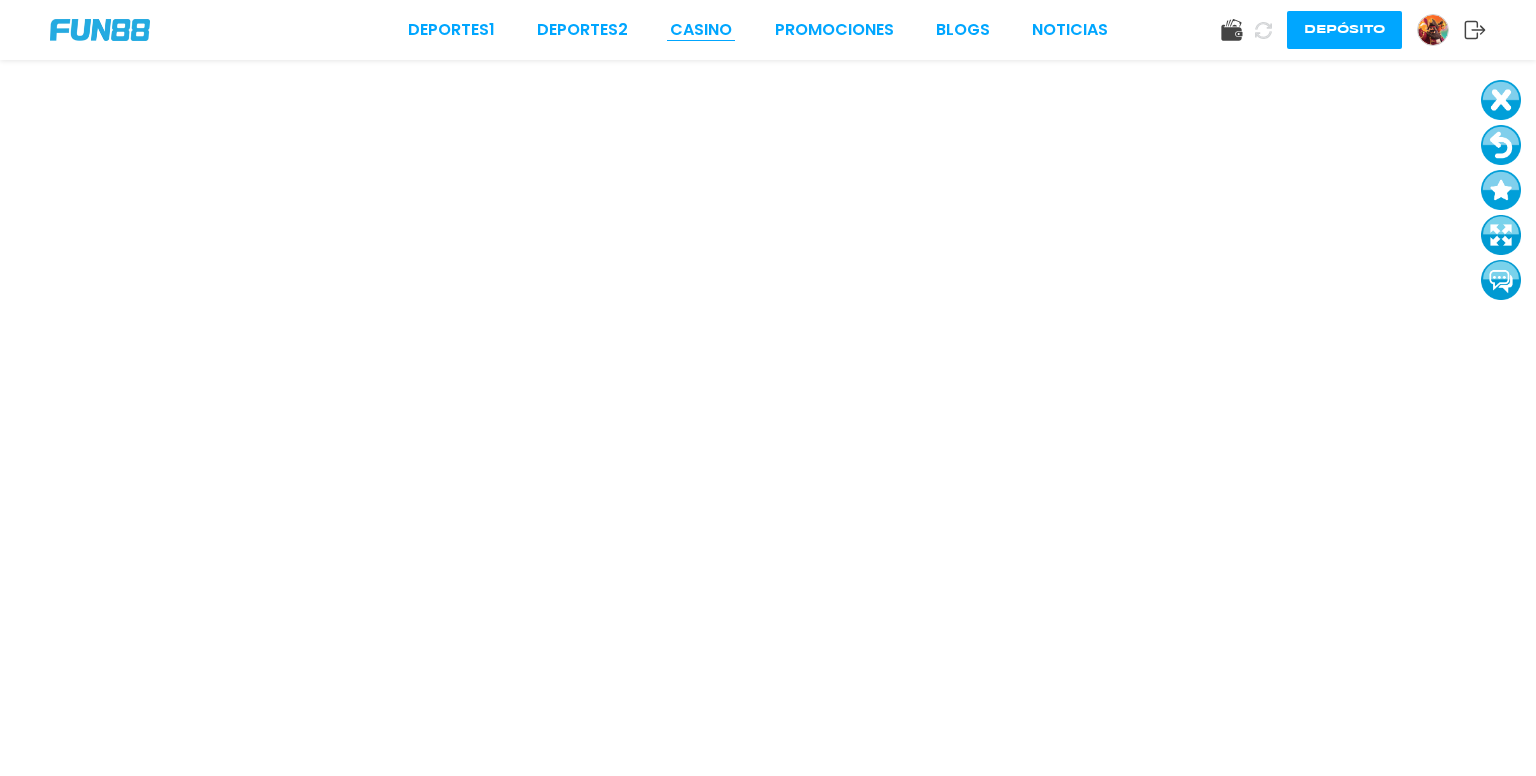 click on "CASINO" at bounding box center (701, 30) 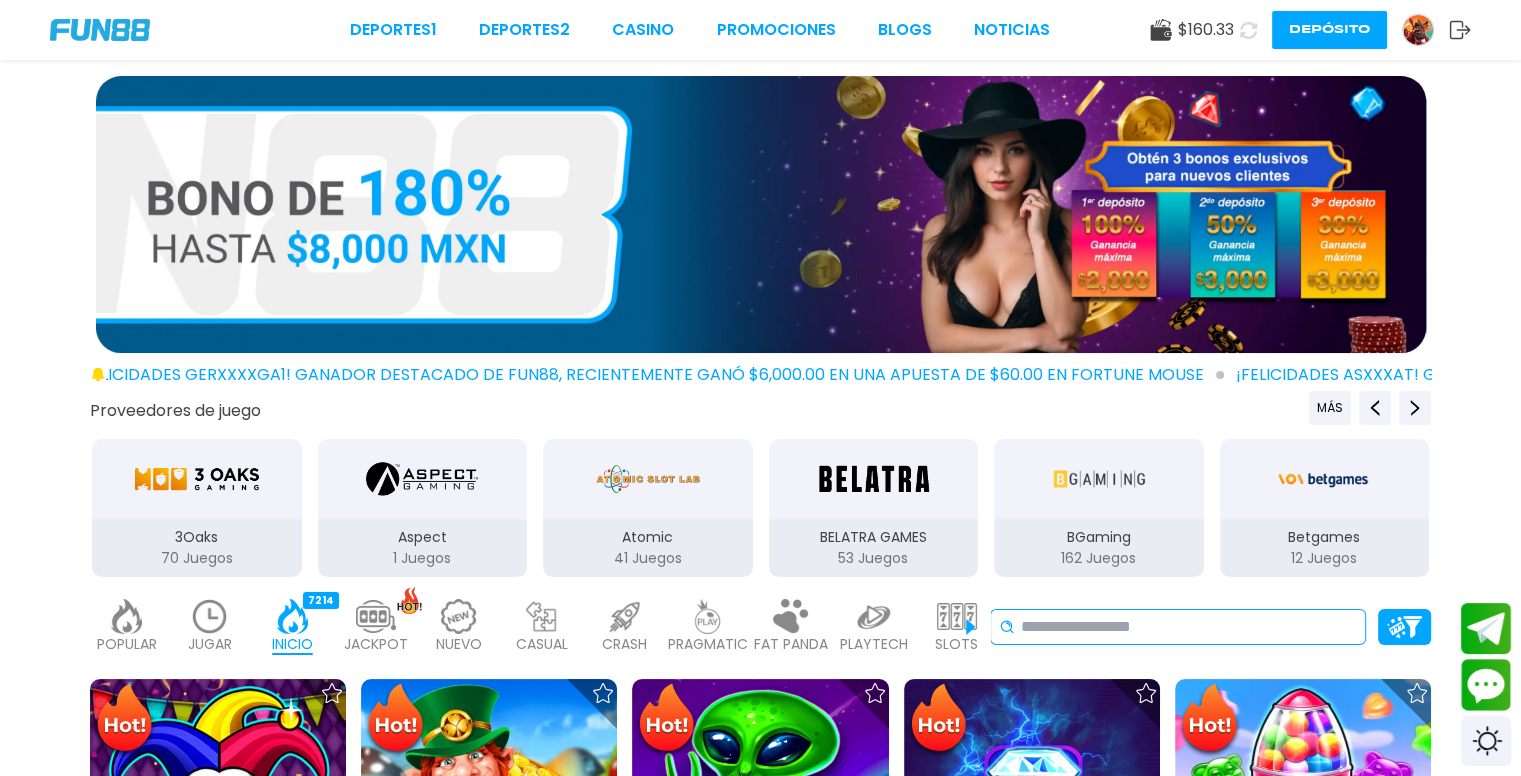 click at bounding box center [1189, 627] 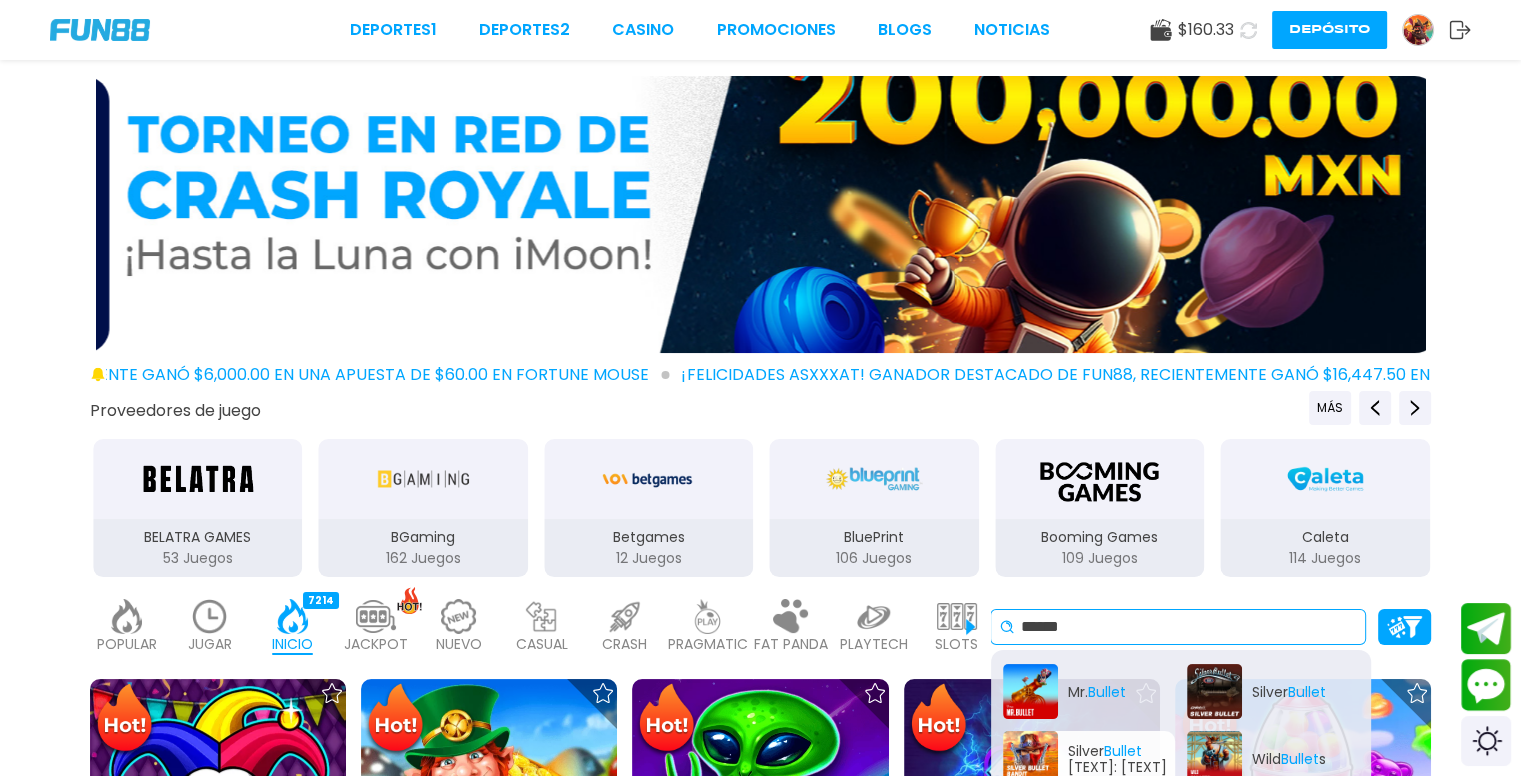 type on "******" 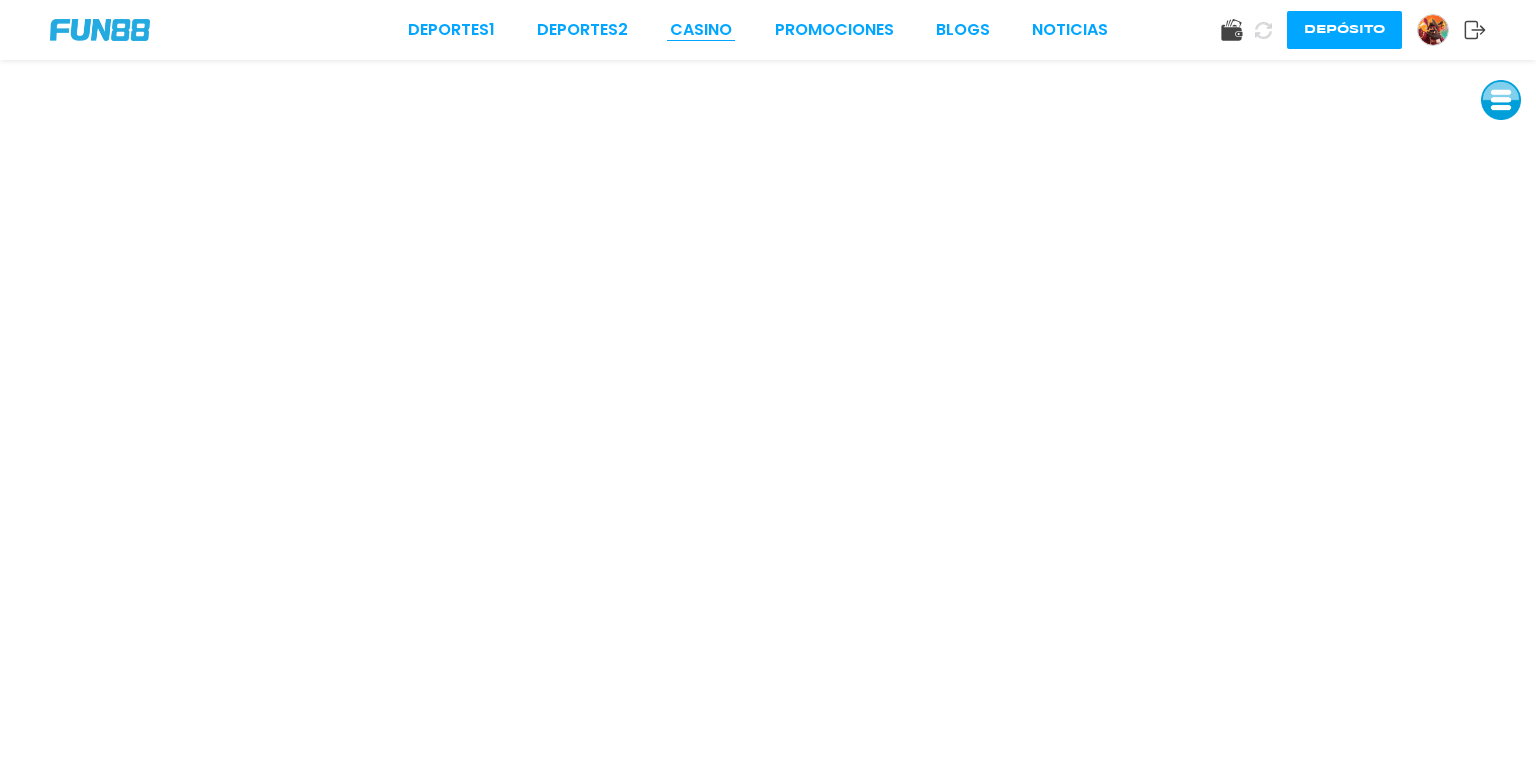 click on "CASINO" at bounding box center (701, 30) 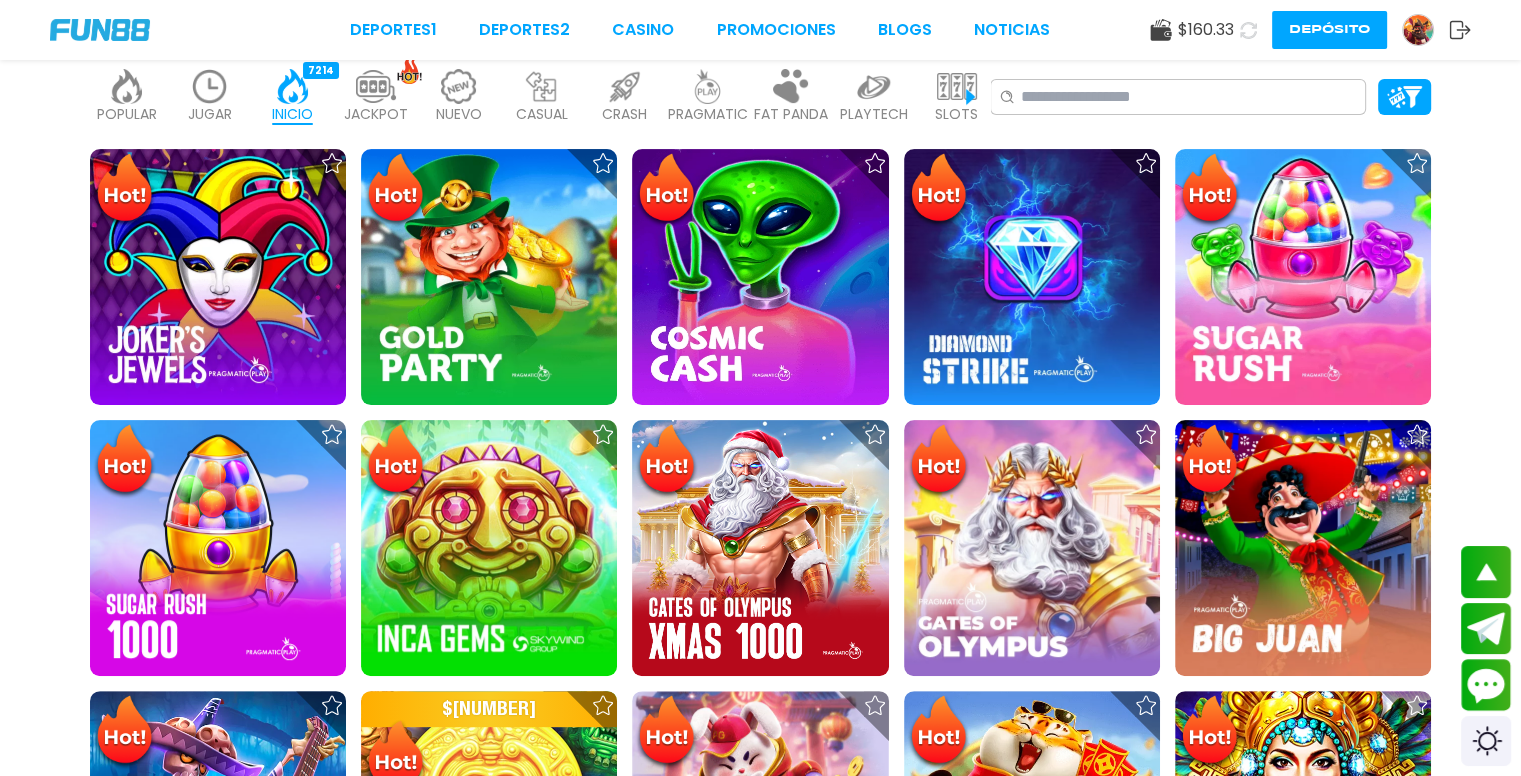 scroll, scrollTop: 581, scrollLeft: 0, axis: vertical 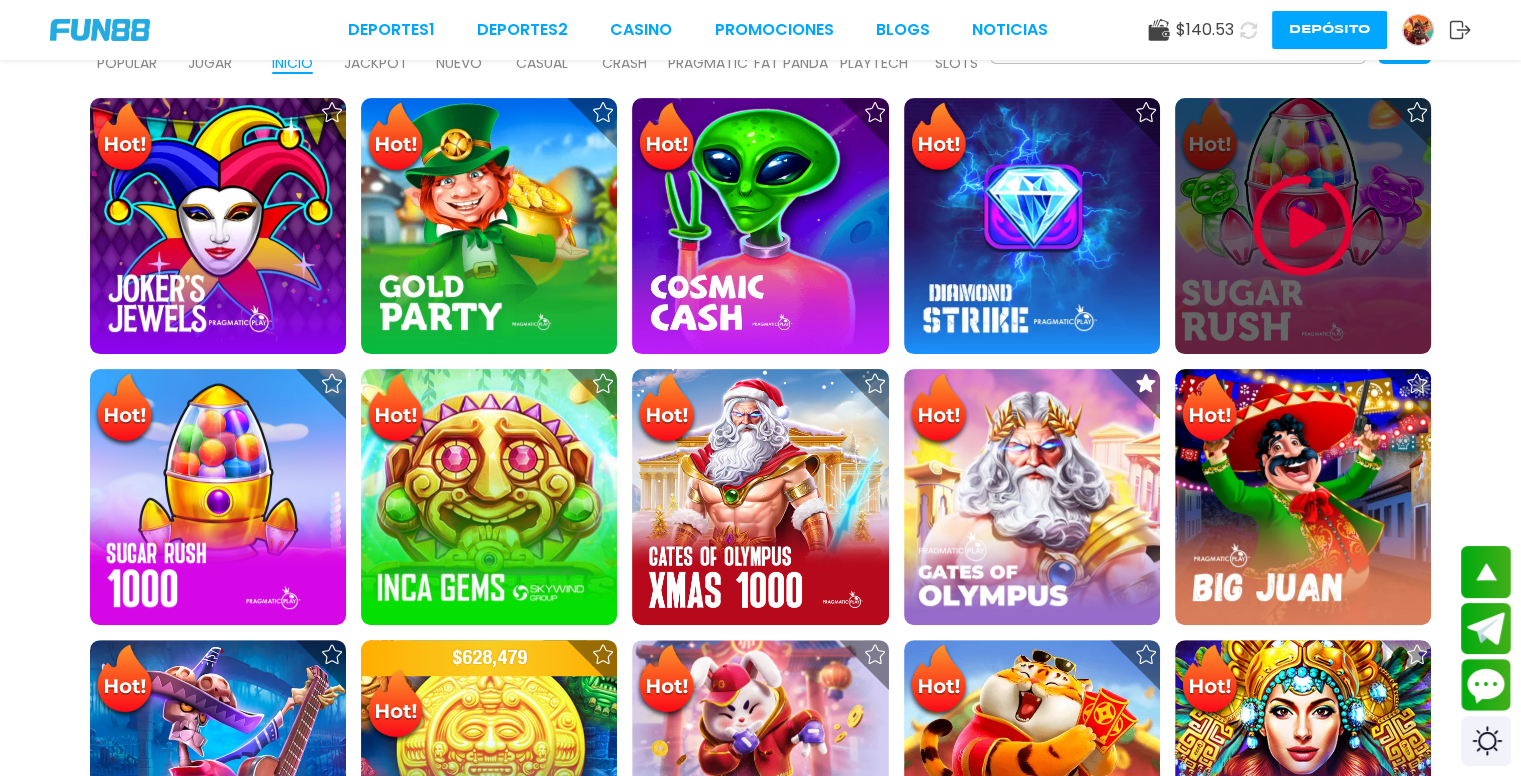 click at bounding box center (1303, 226) 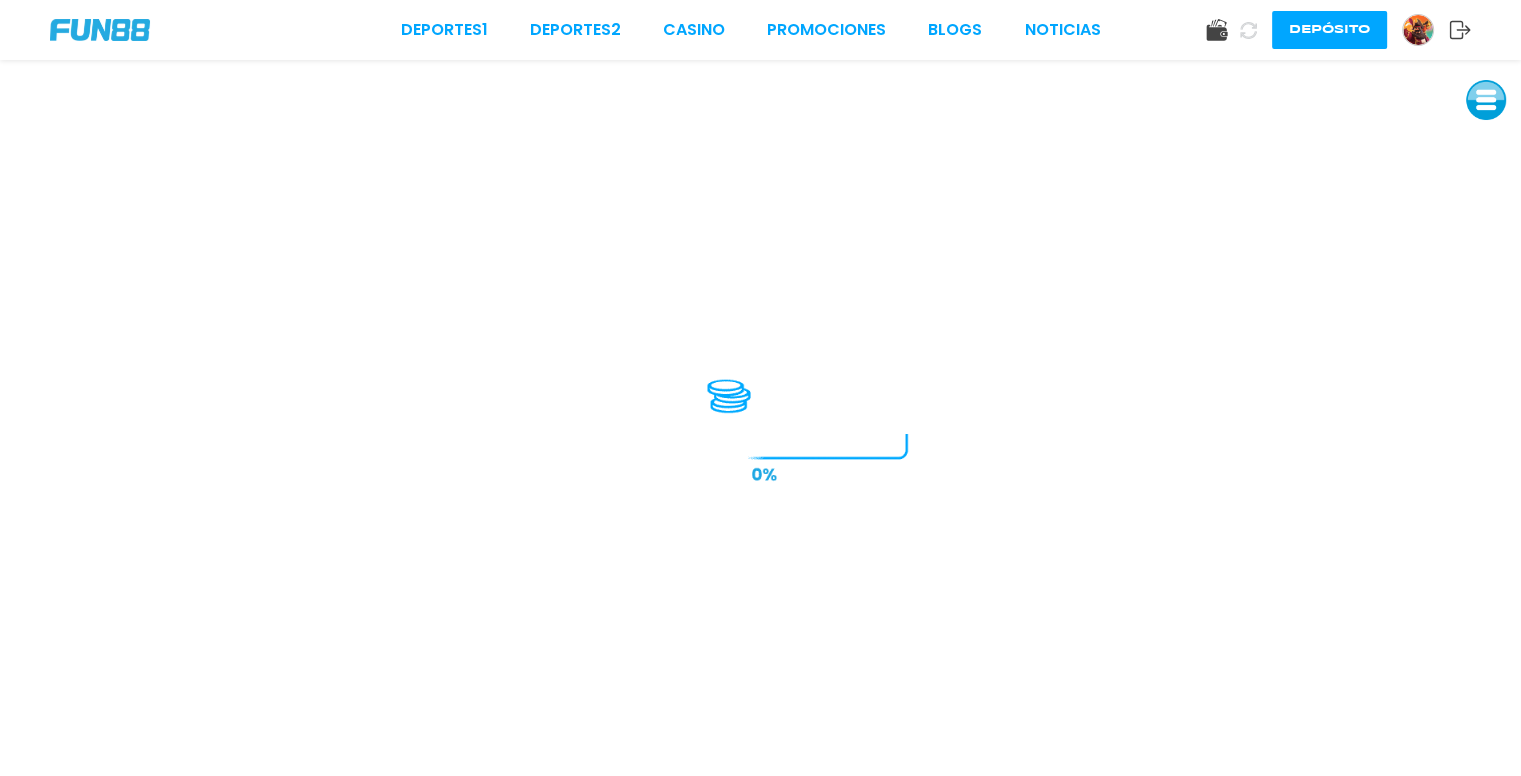 scroll, scrollTop: 0, scrollLeft: 0, axis: both 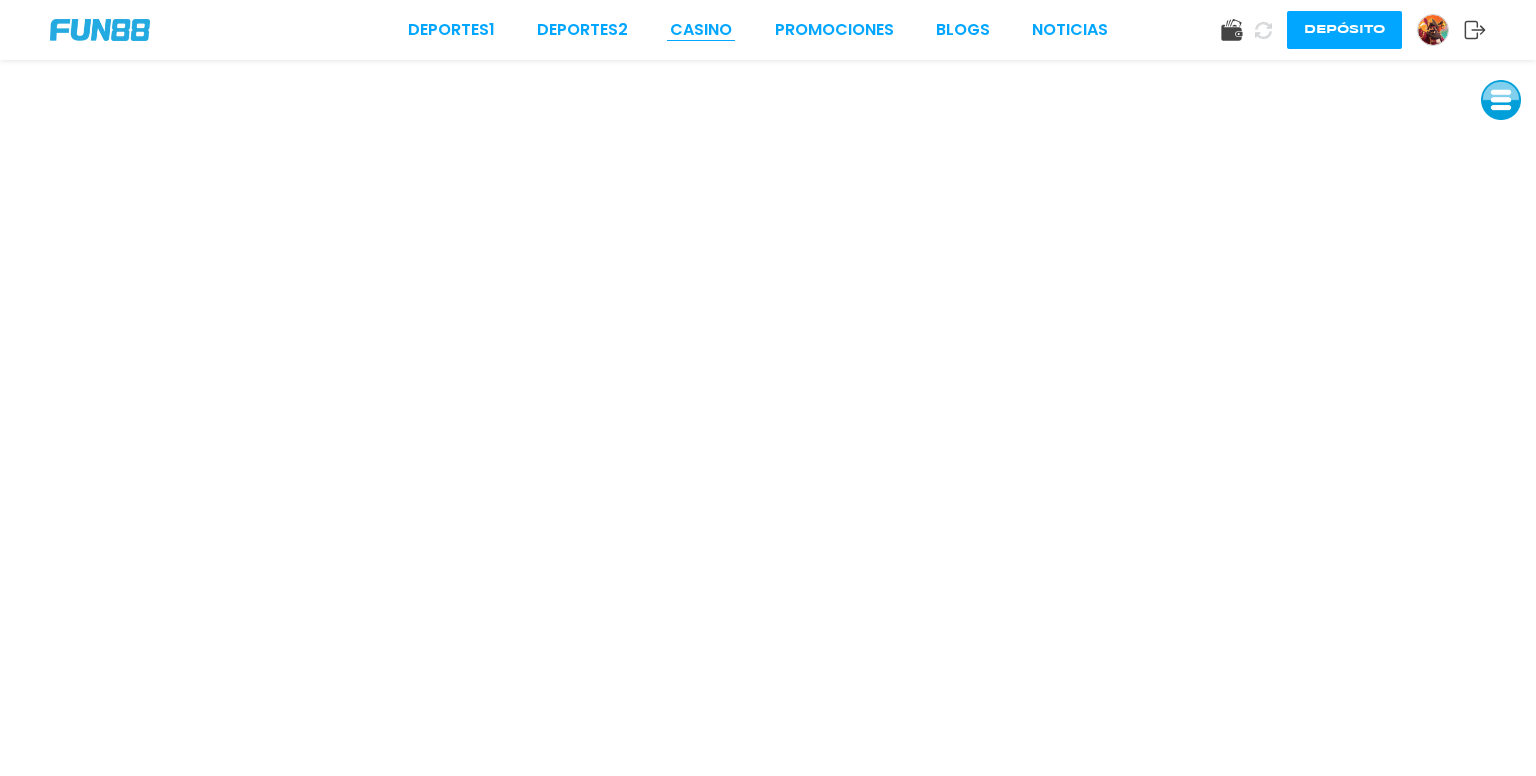 click on "CASINO" at bounding box center (701, 30) 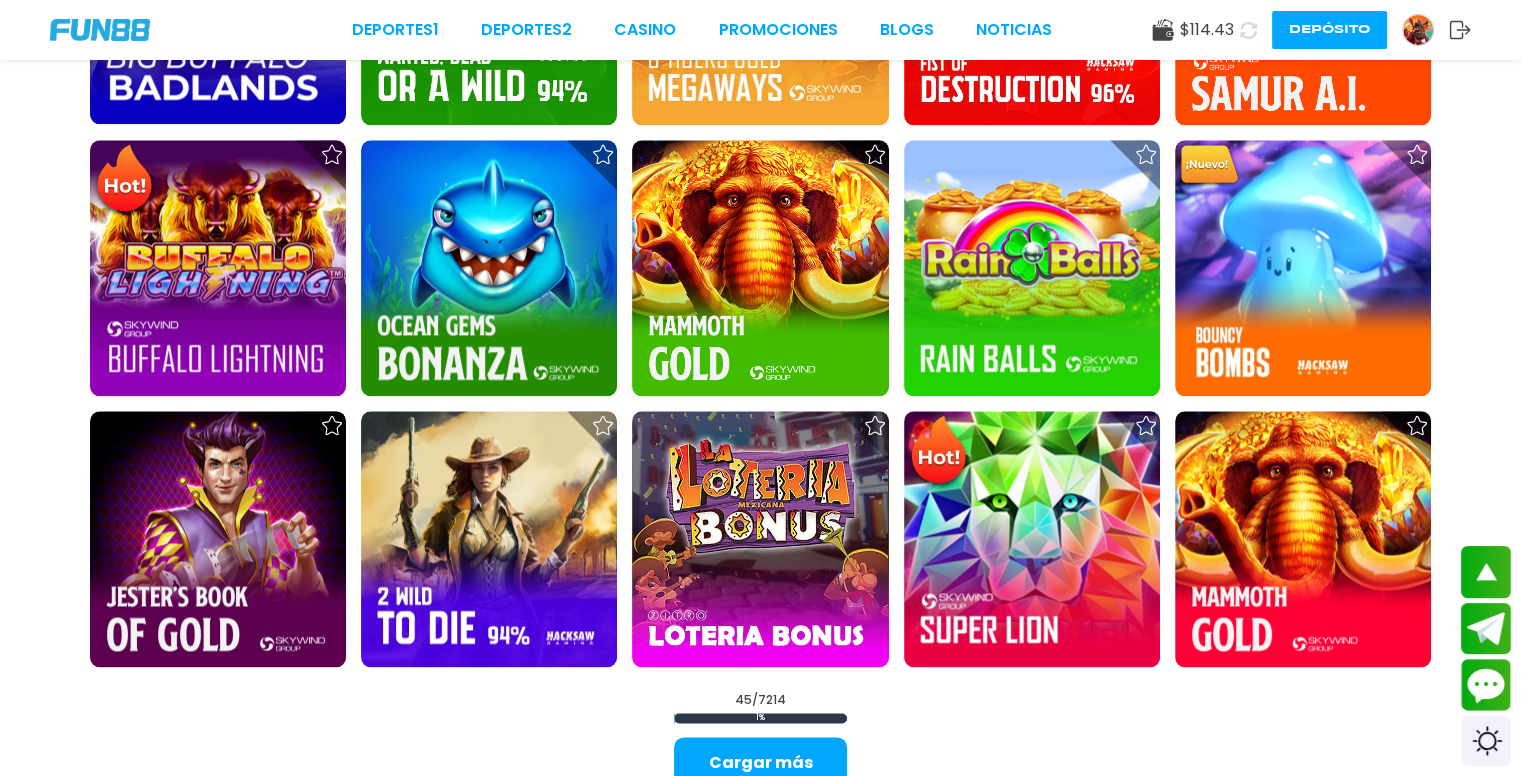 scroll, scrollTop: 2520, scrollLeft: 0, axis: vertical 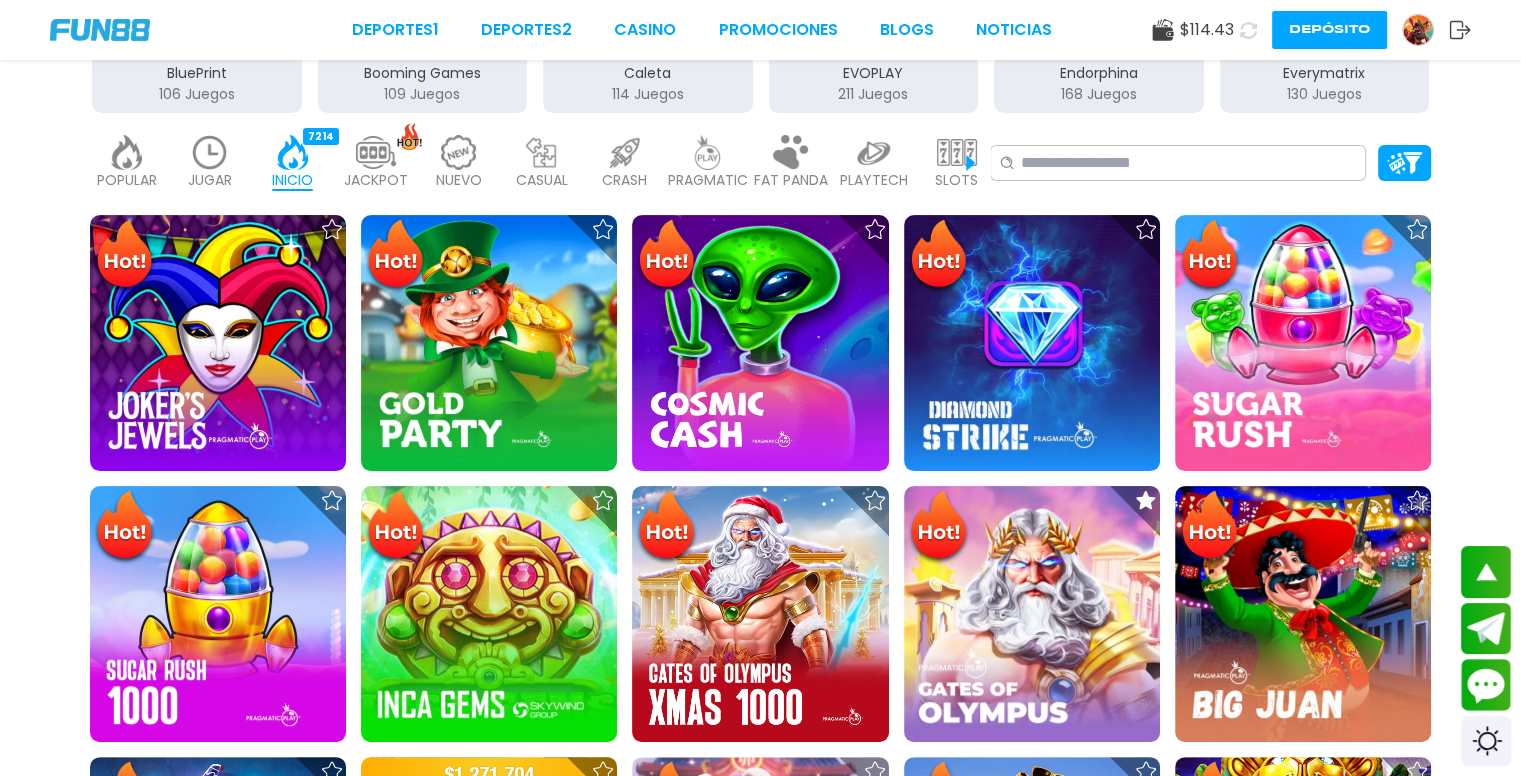 click on "JACKPOT 133" at bounding box center [375, 163] 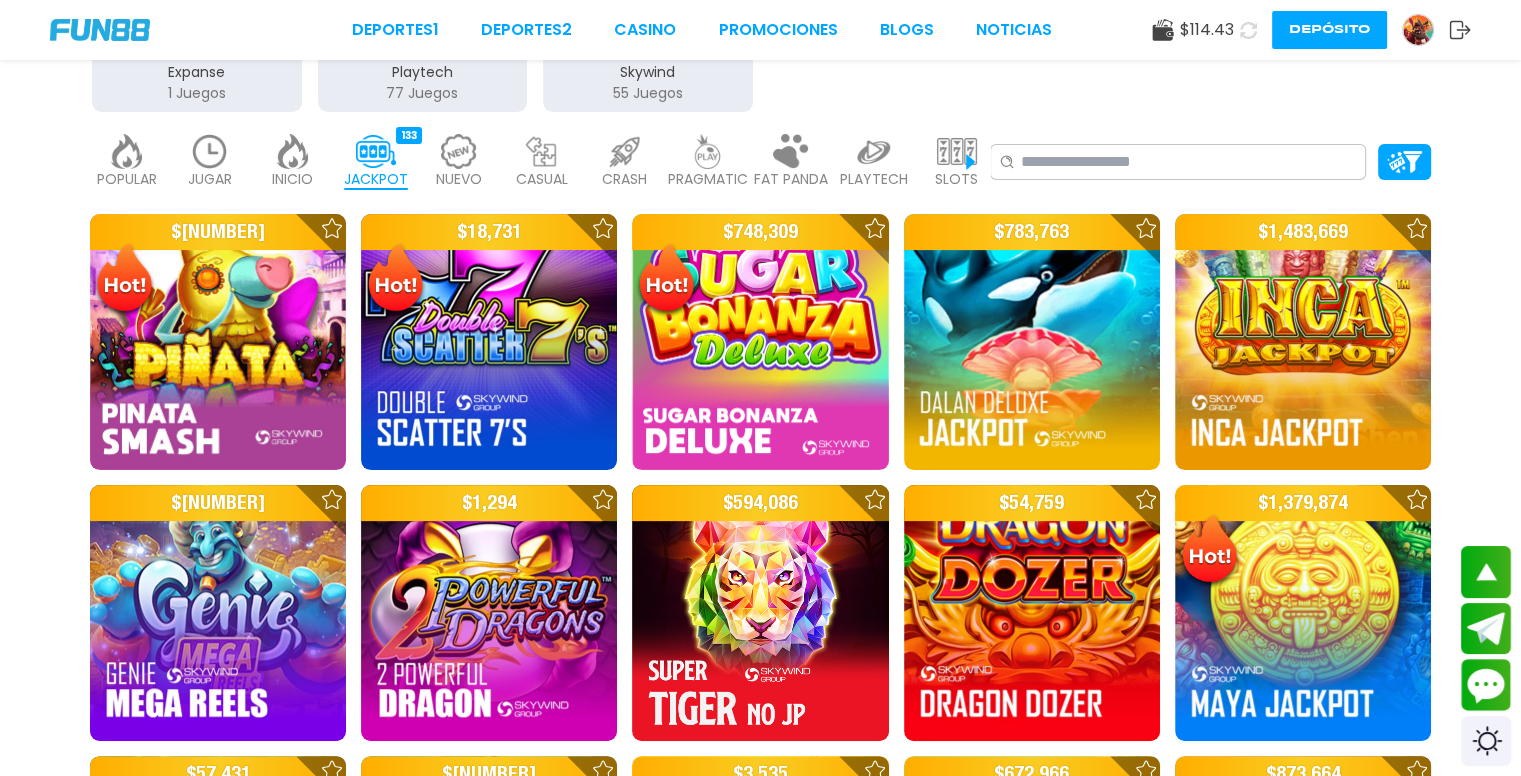 click at bounding box center (127, 151) 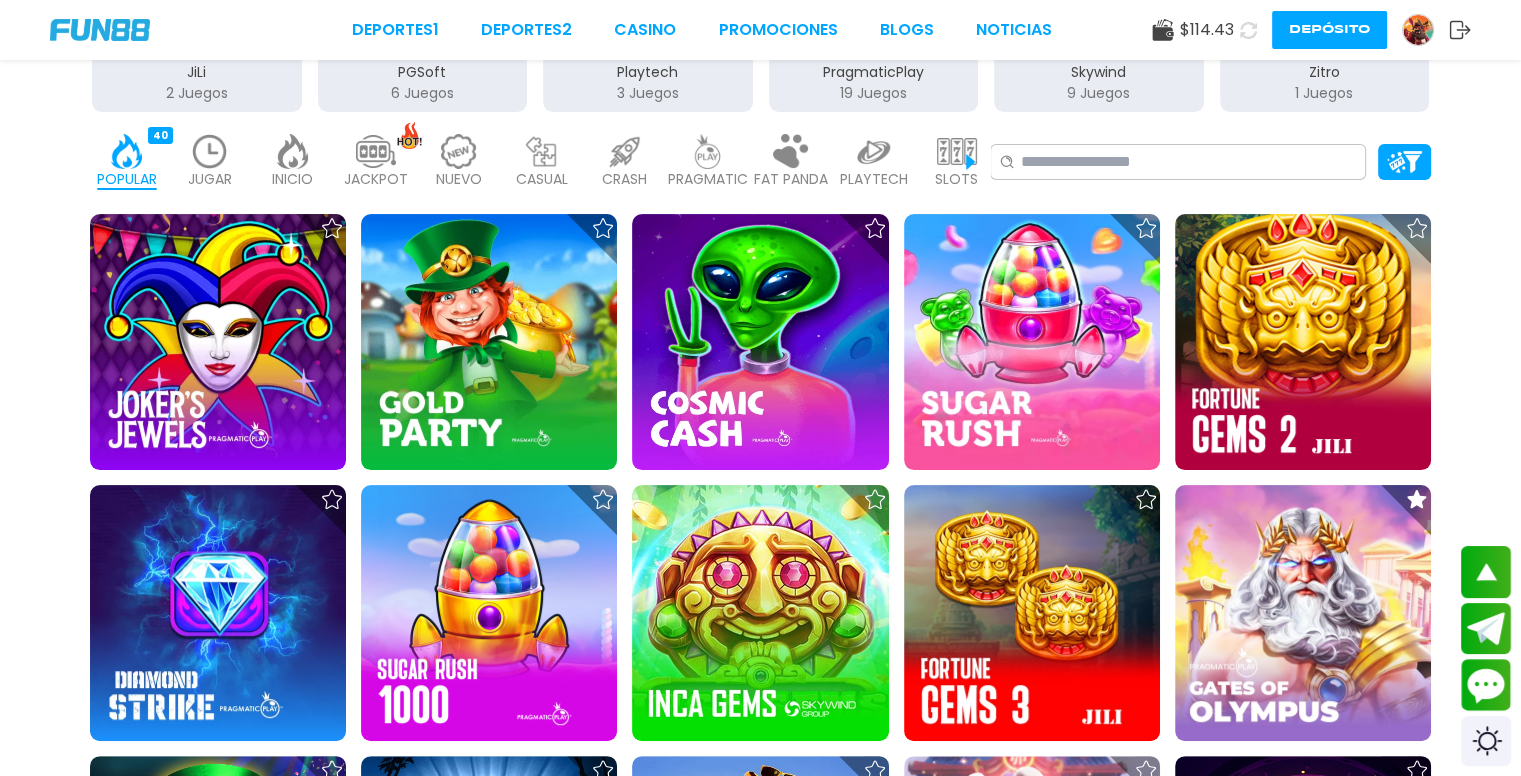 click at bounding box center (708, 151) 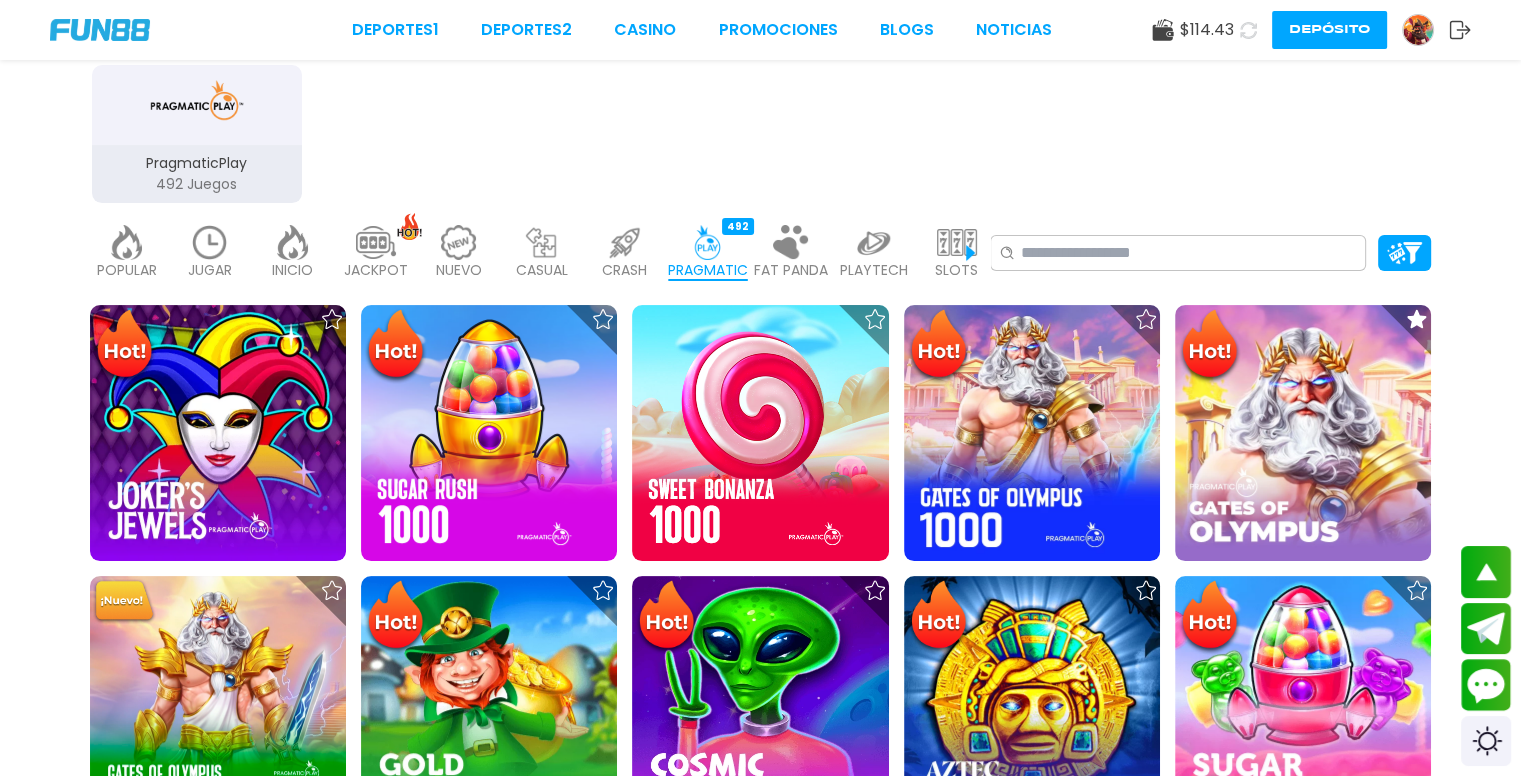 scroll, scrollTop: 292, scrollLeft: 0, axis: vertical 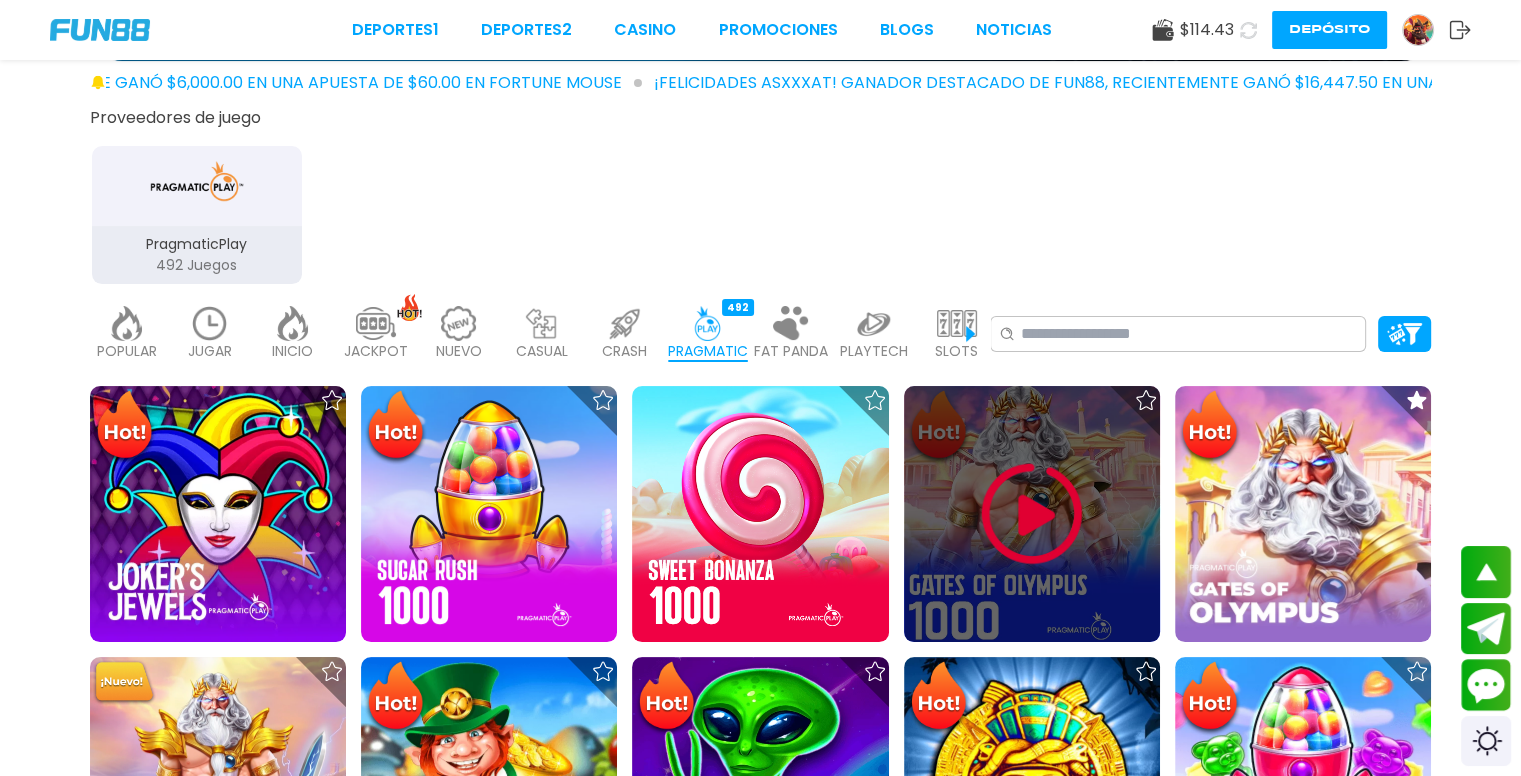 click at bounding box center [1032, 514] 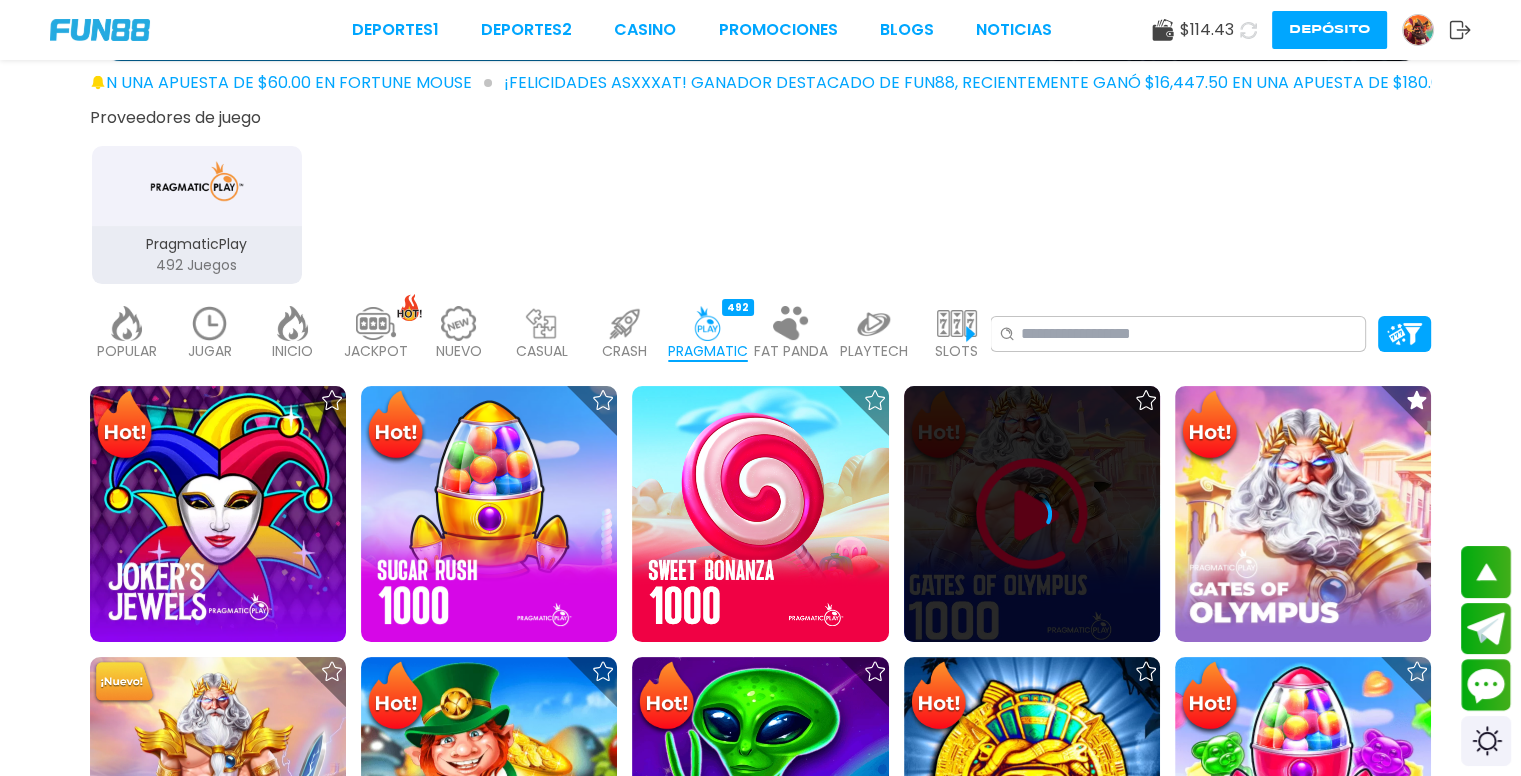 scroll, scrollTop: 0, scrollLeft: 0, axis: both 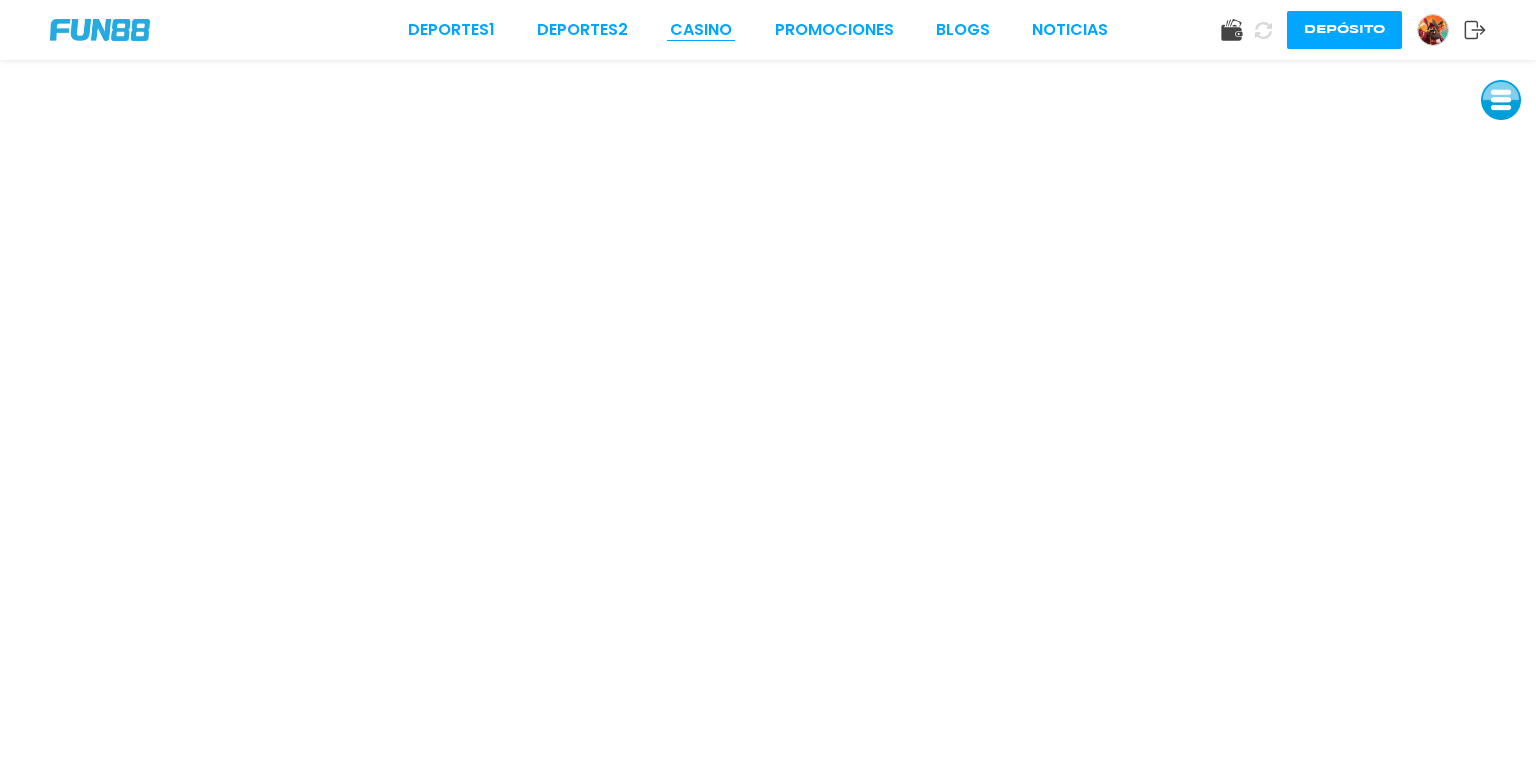 click on "CASINO" at bounding box center (701, 30) 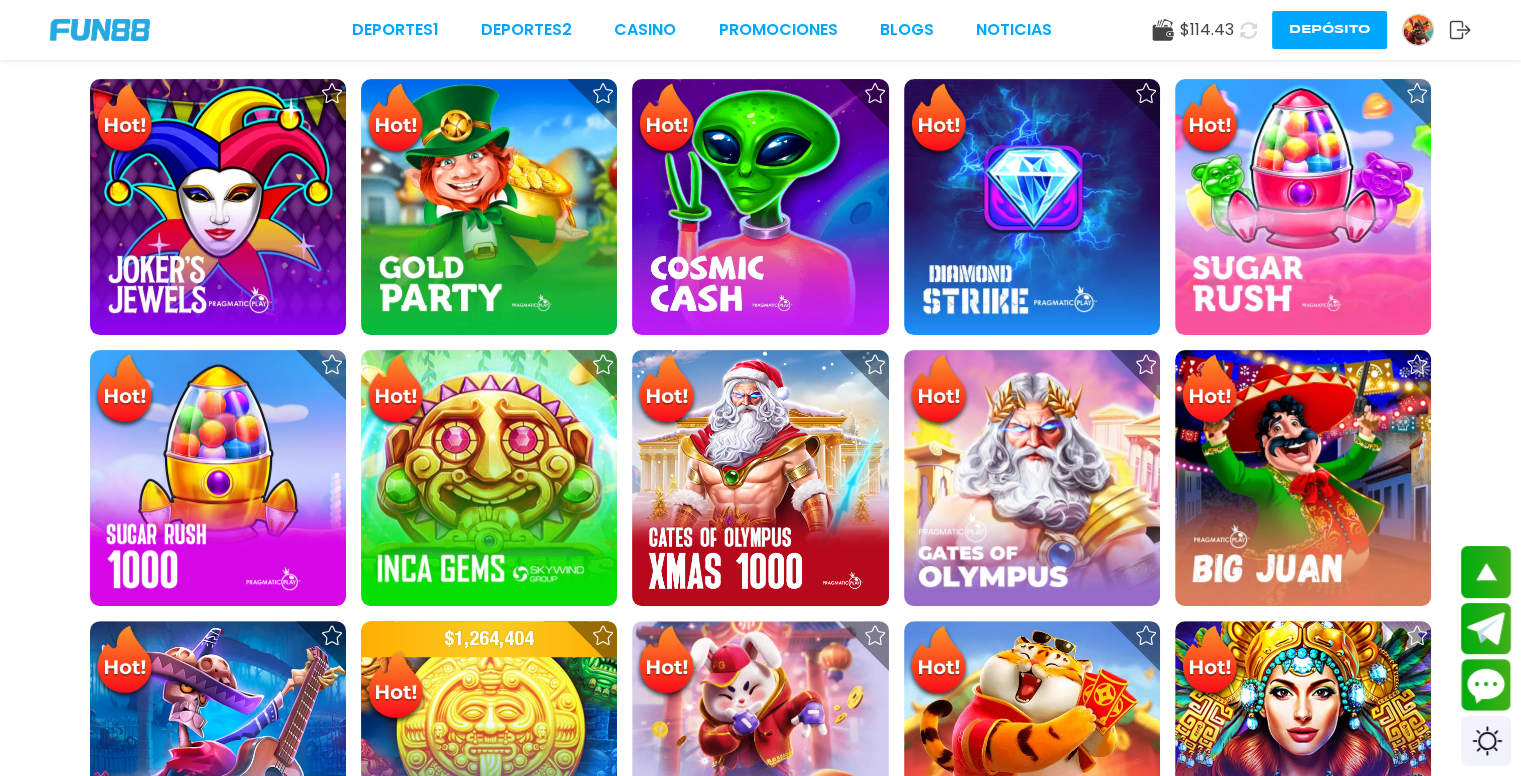 scroll, scrollTop: 632, scrollLeft: 0, axis: vertical 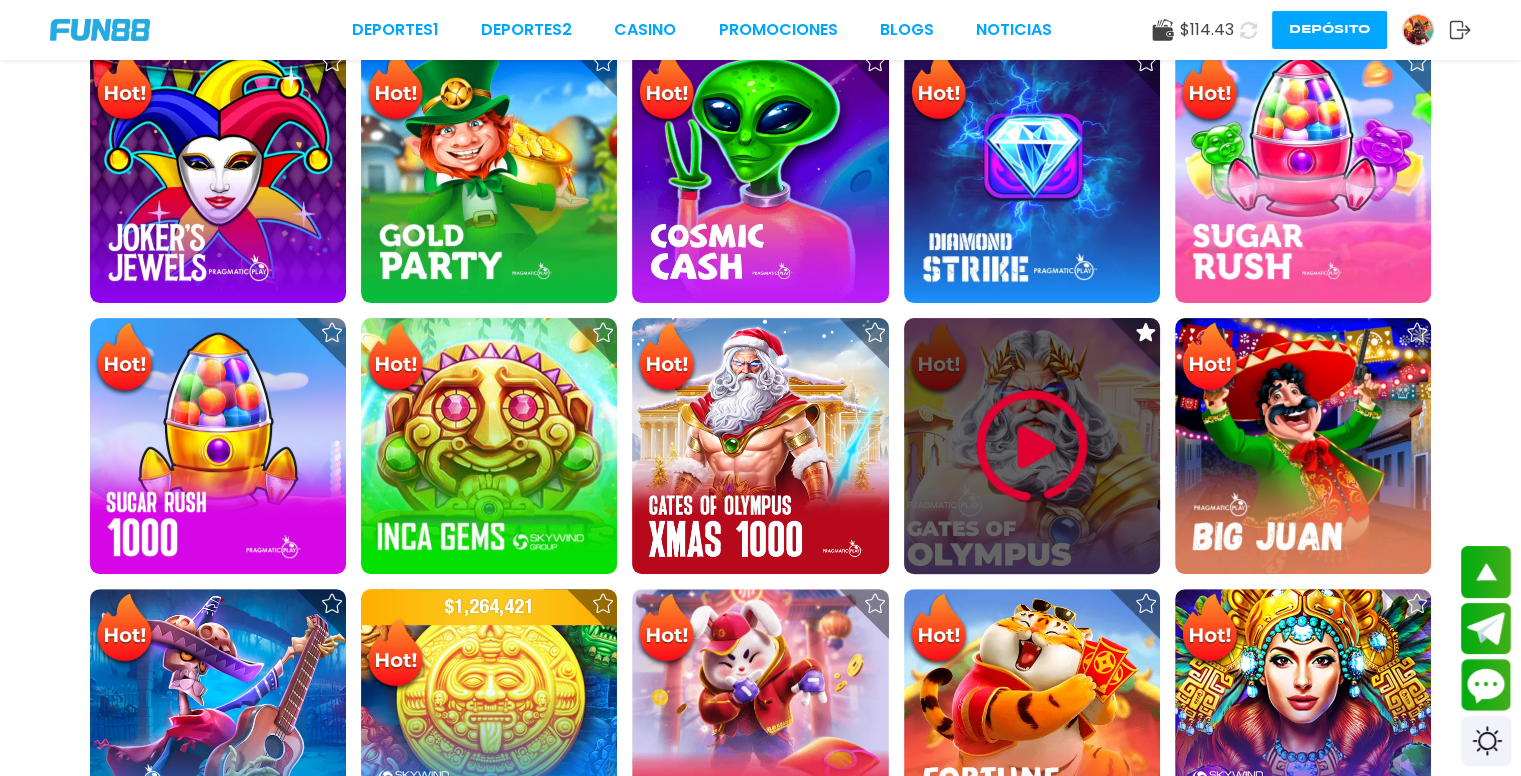 click at bounding box center (1032, 446) 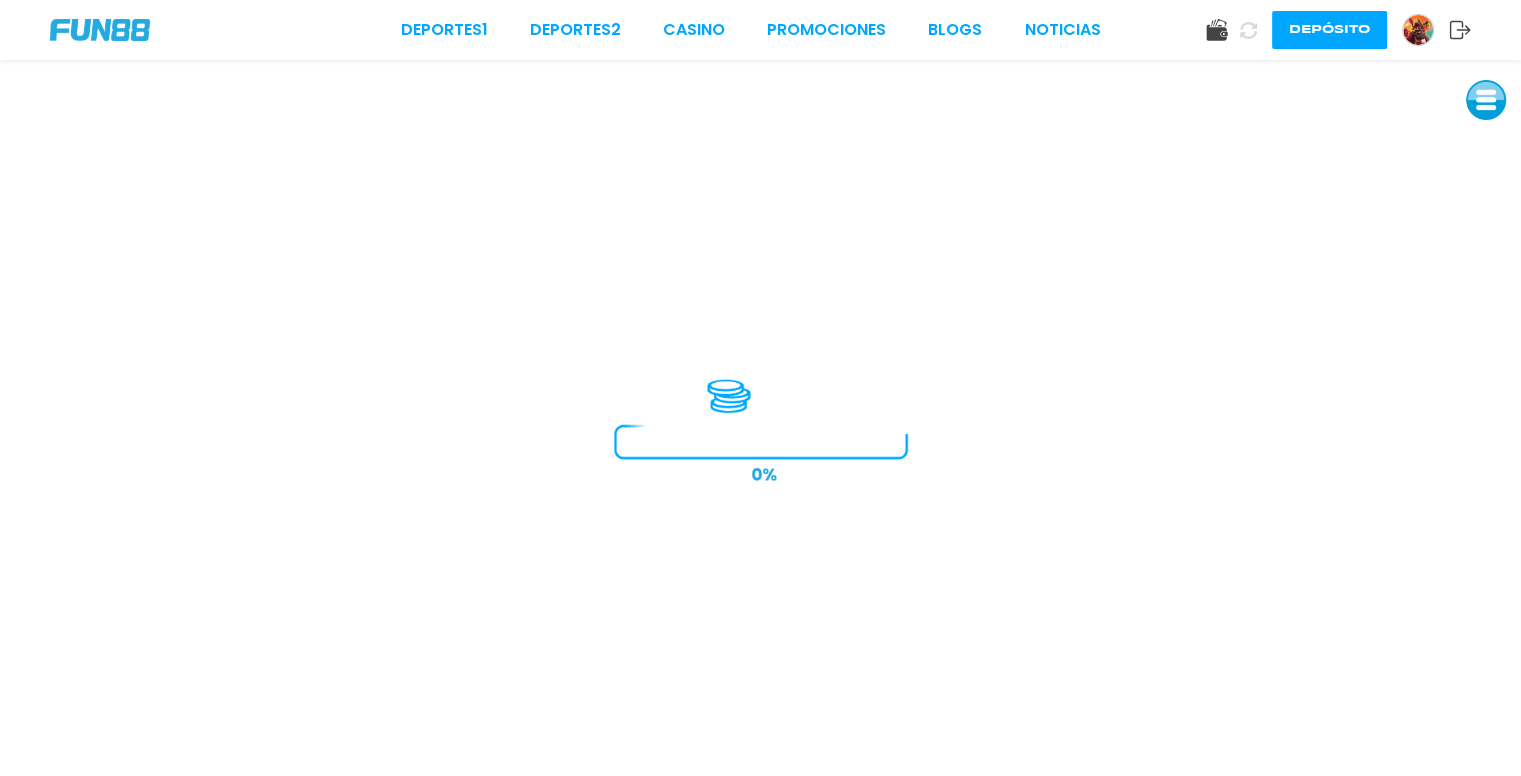 scroll, scrollTop: 0, scrollLeft: 0, axis: both 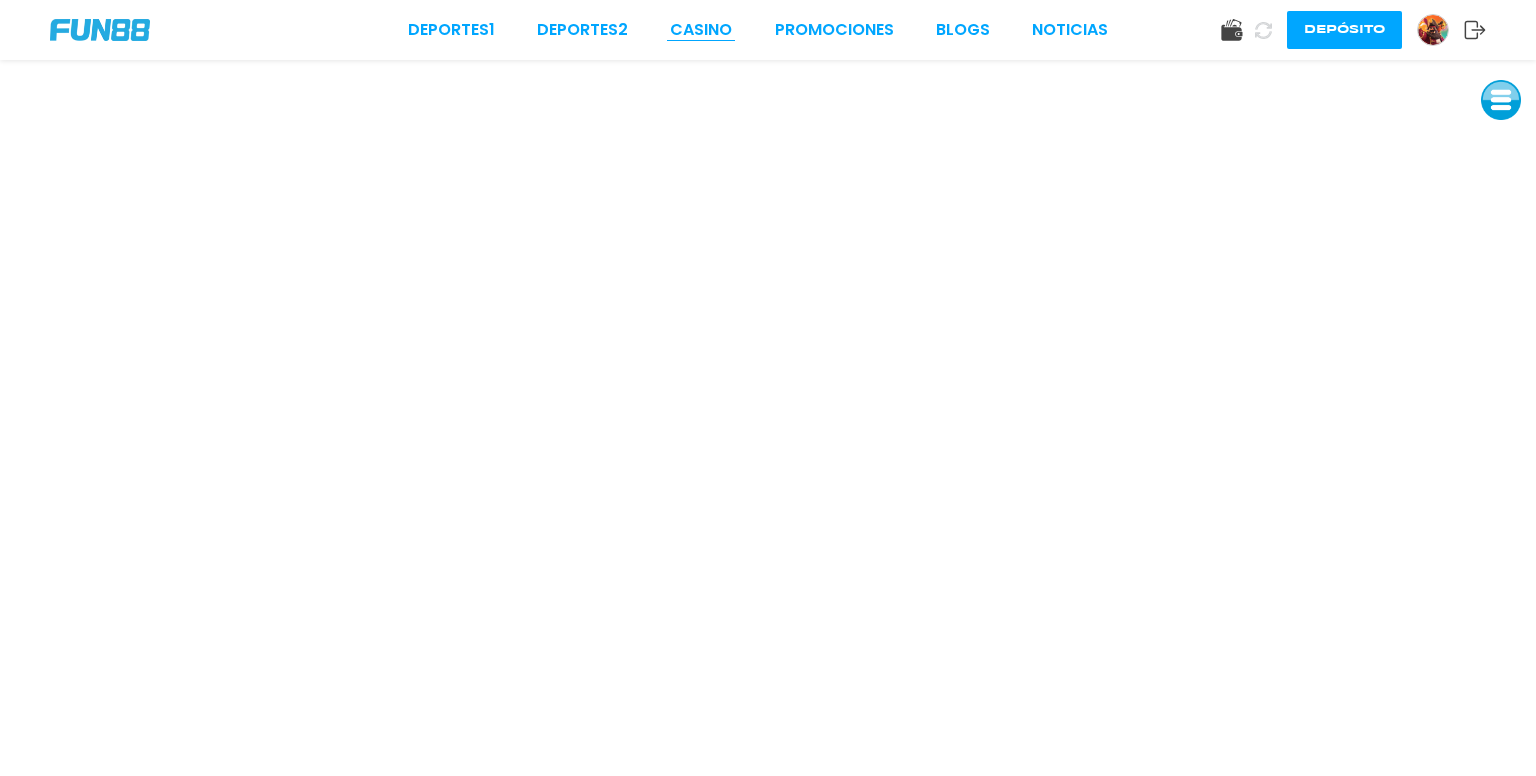 click on "CASINO" at bounding box center (701, 30) 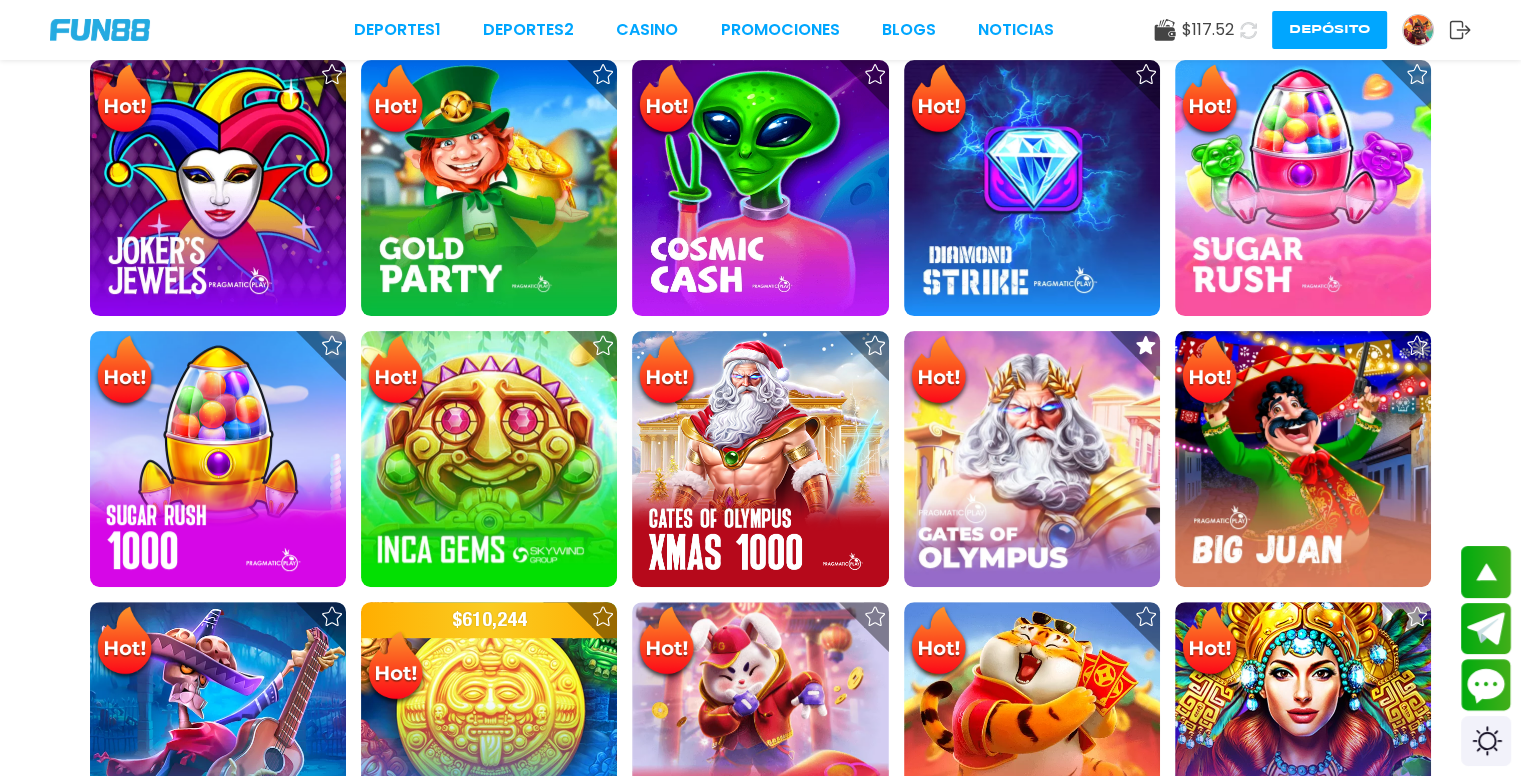 scroll, scrollTop: 651, scrollLeft: 0, axis: vertical 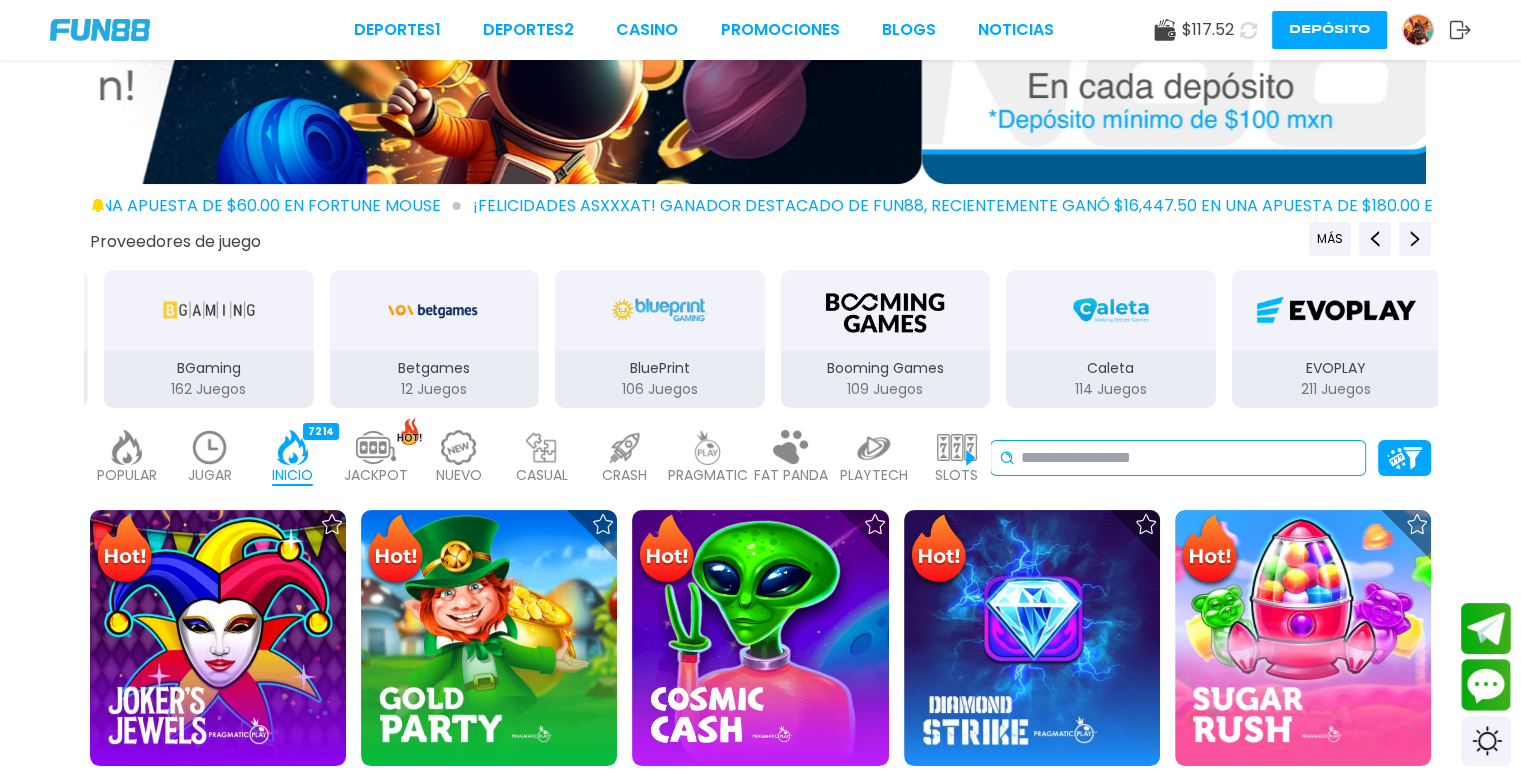 click at bounding box center (1189, 458) 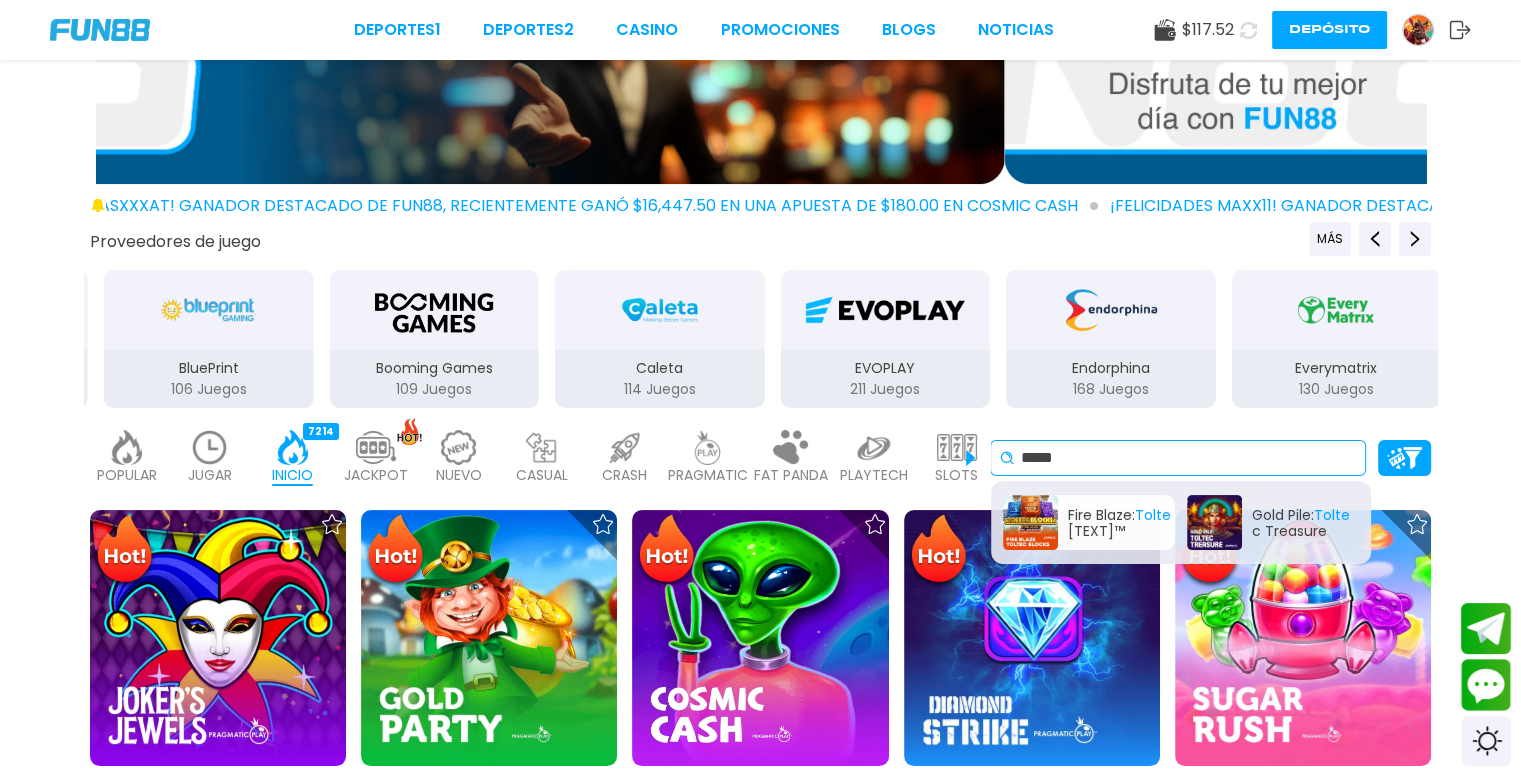 type on "*****" 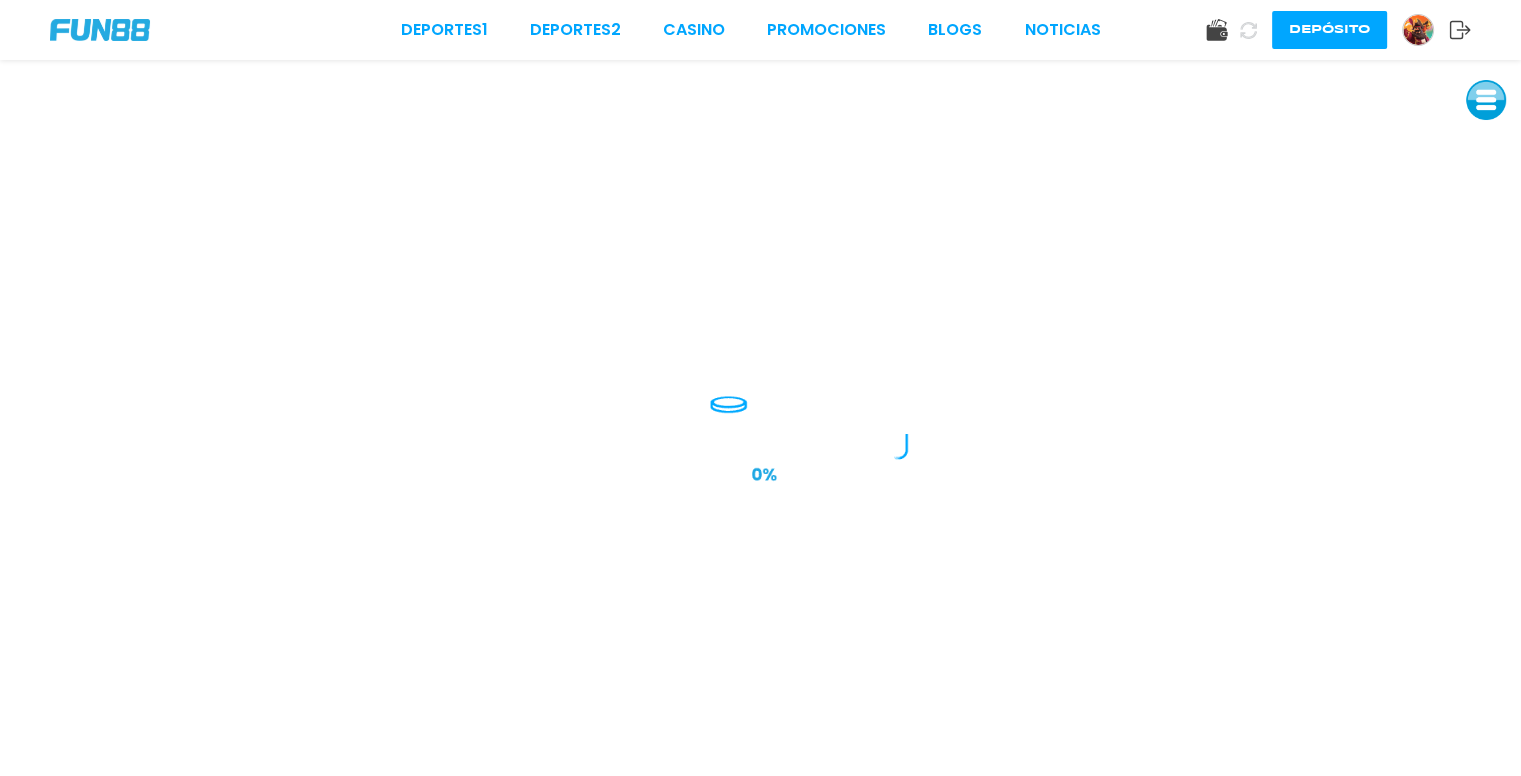 scroll, scrollTop: 0, scrollLeft: 0, axis: both 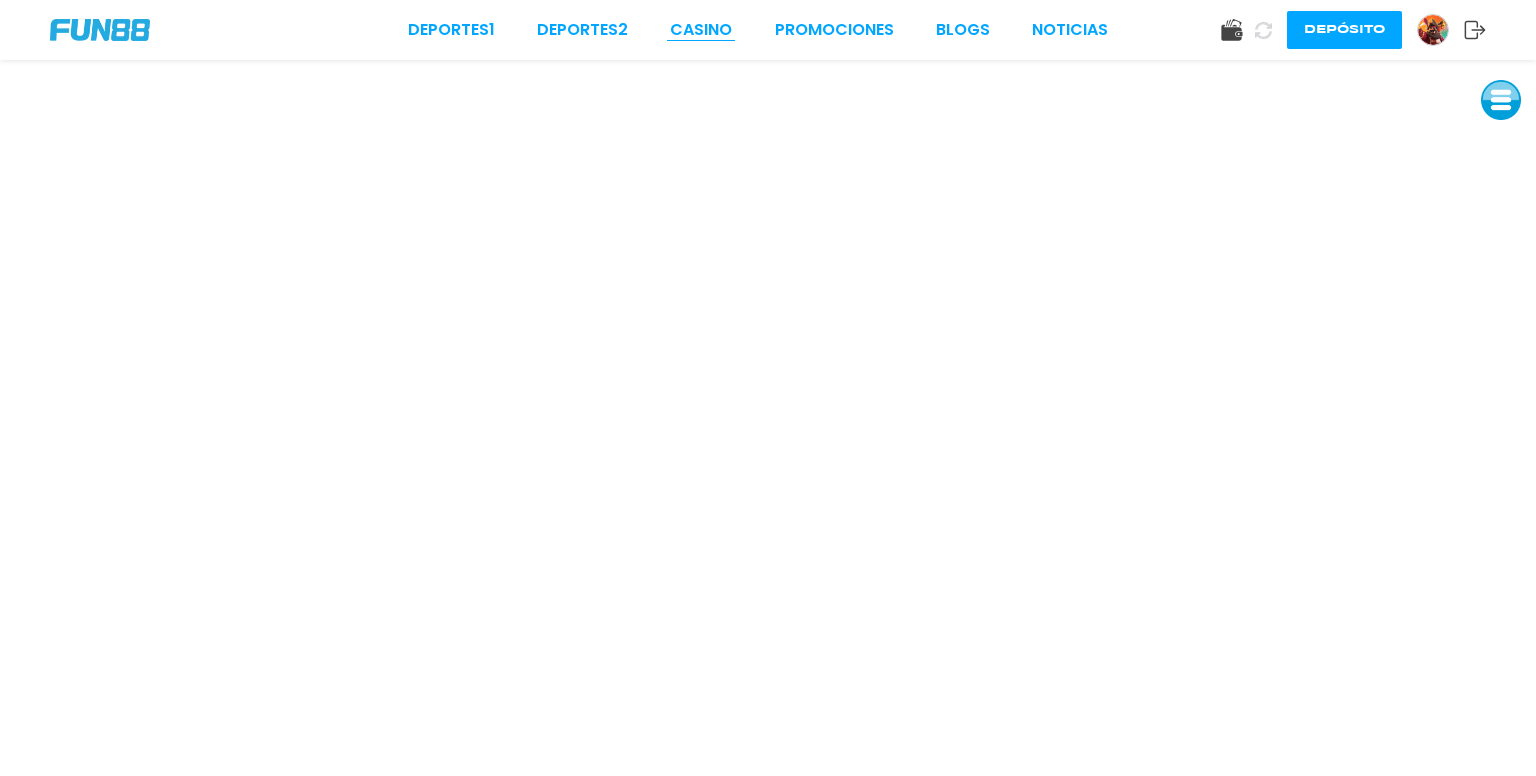 click on "CASINO" at bounding box center [701, 30] 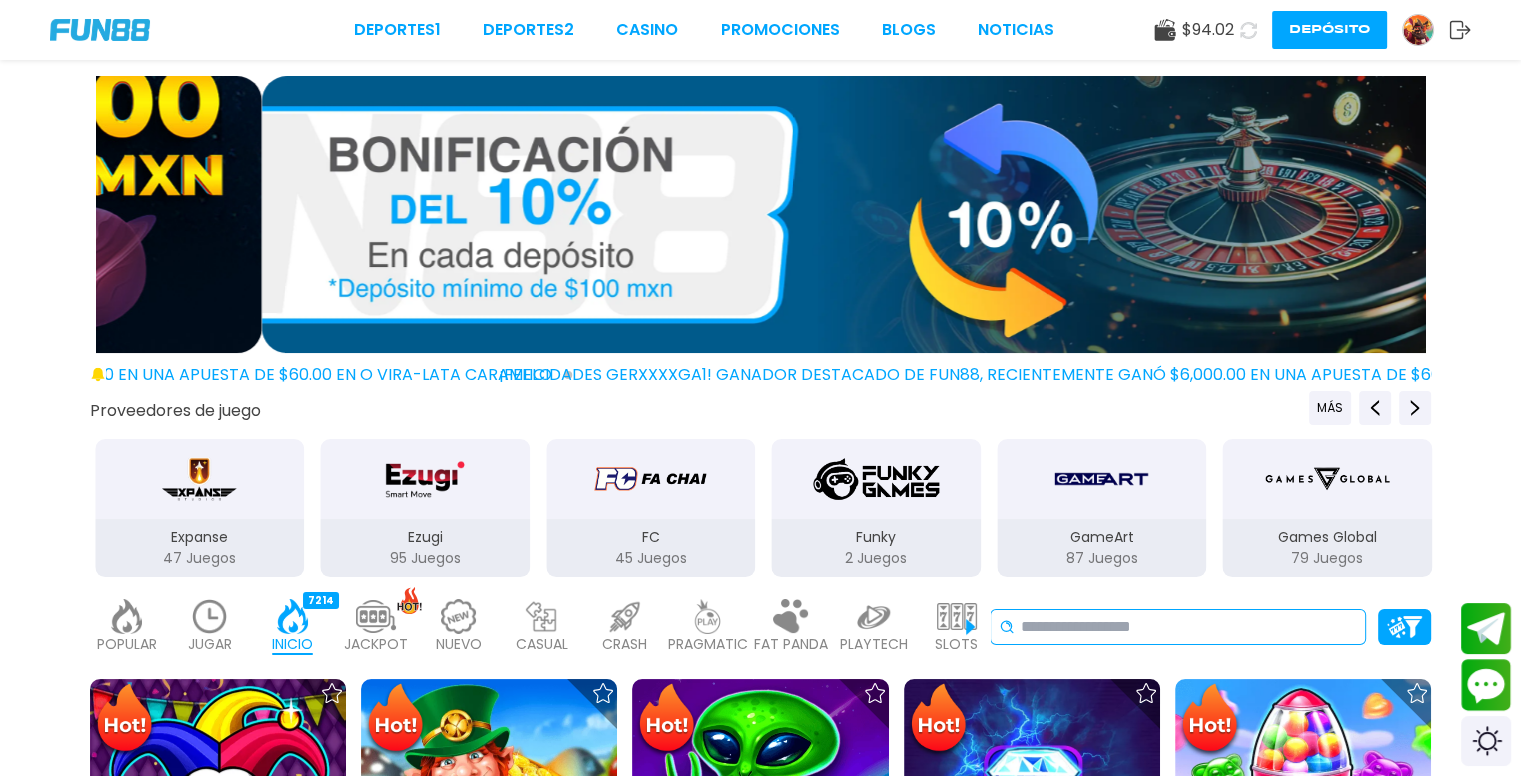 click at bounding box center (1189, 627) 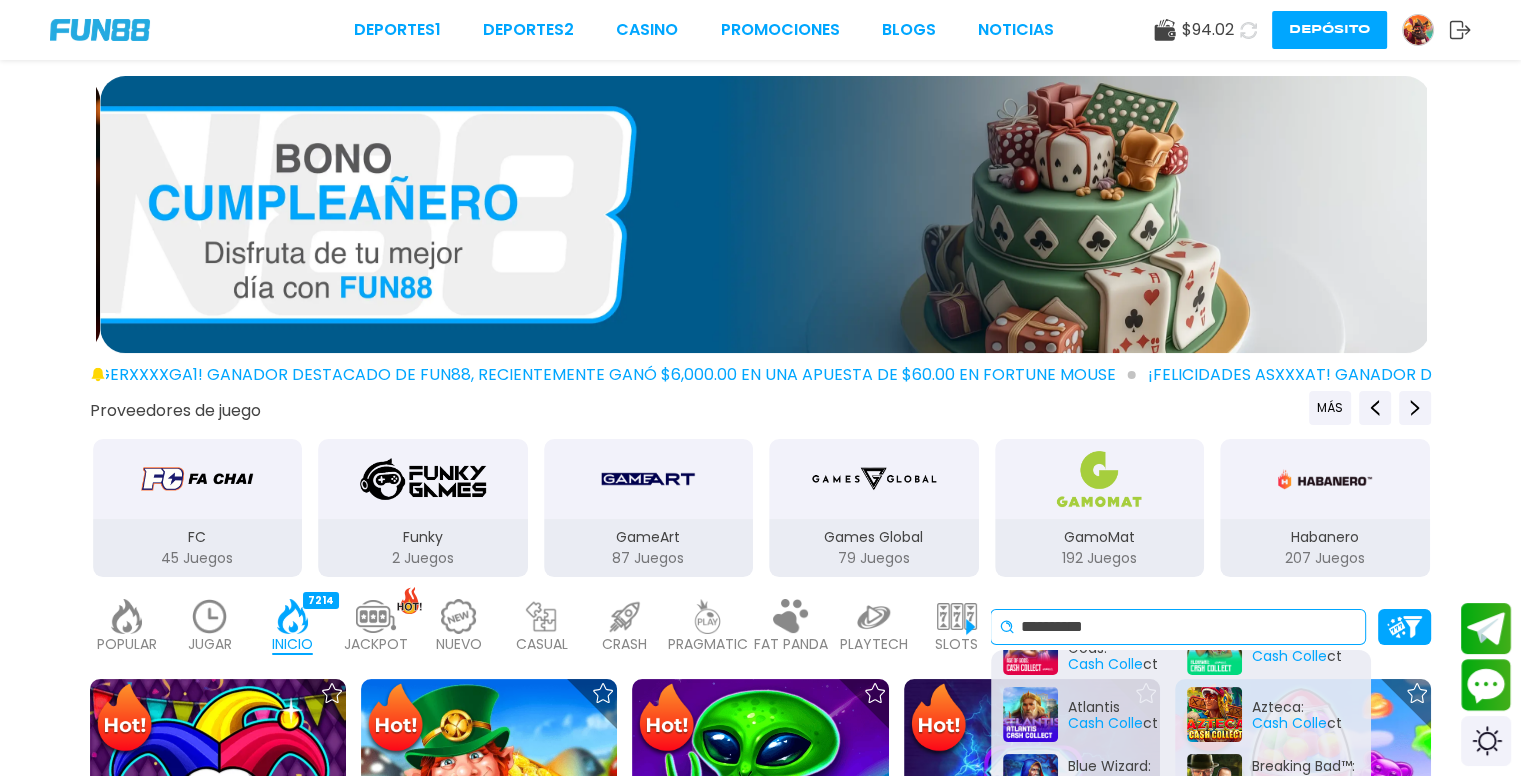scroll, scrollTop: 48, scrollLeft: 0, axis: vertical 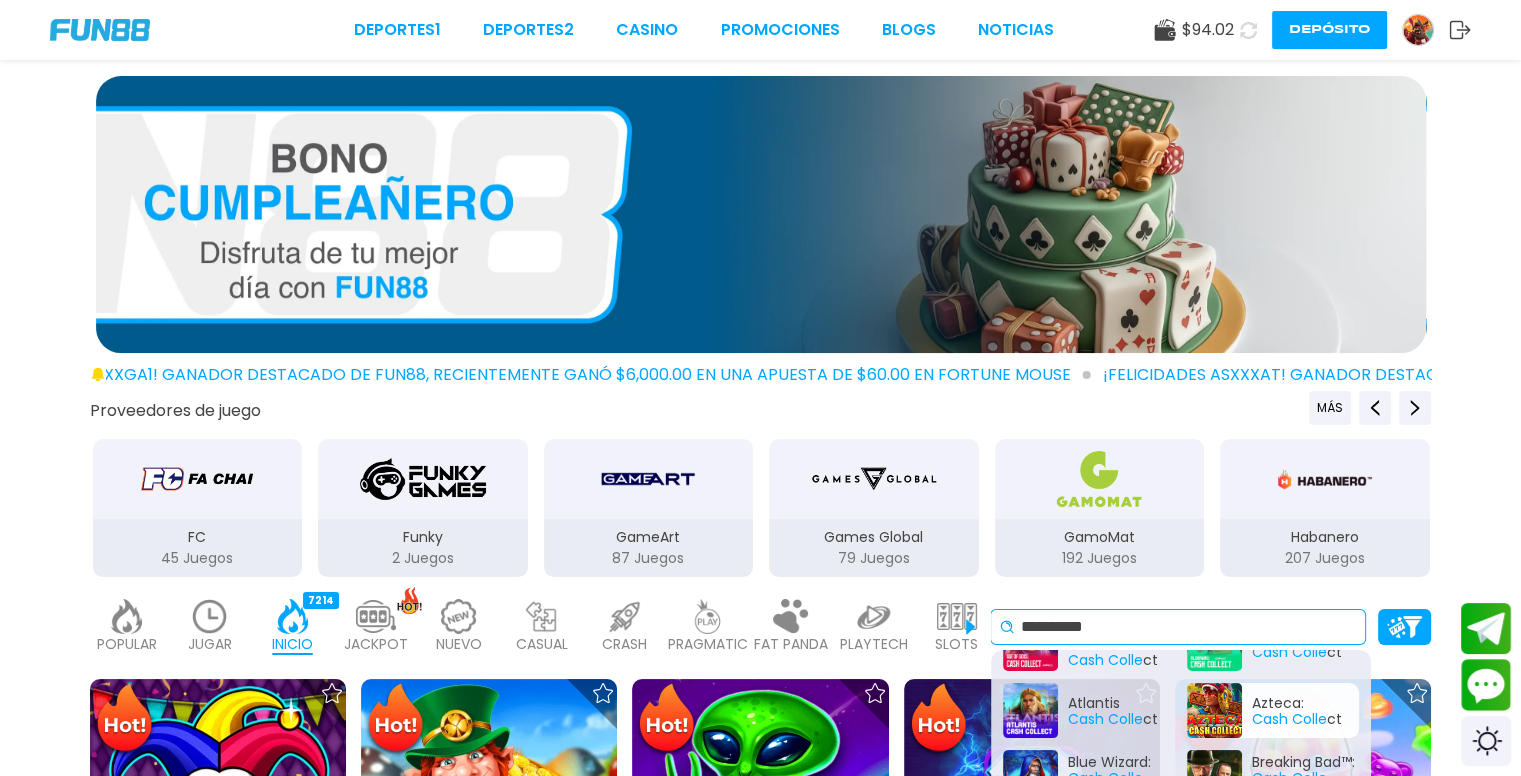 type on "**********" 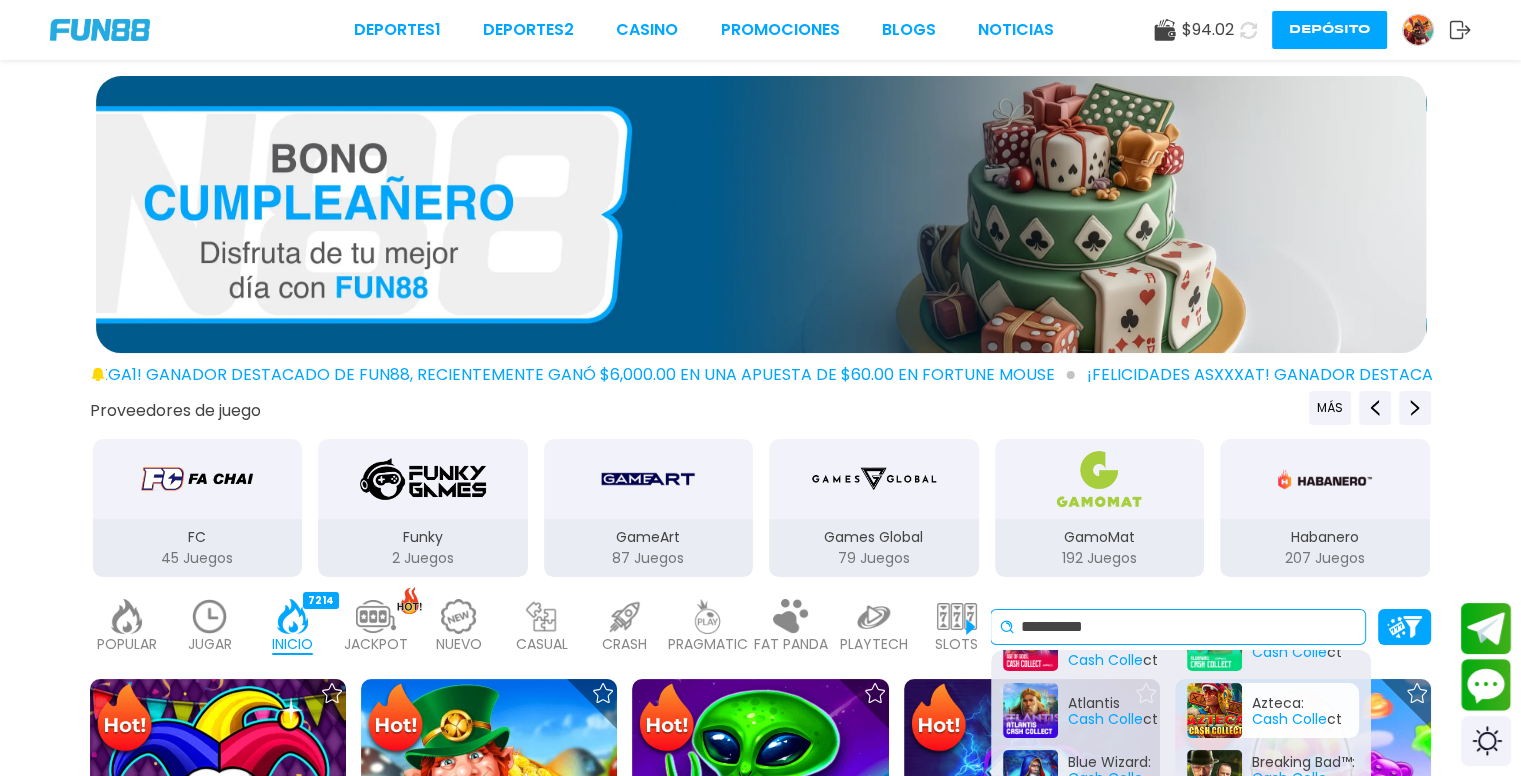click on "Azteca: Cash Colle ct" at bounding box center (1273, 710) 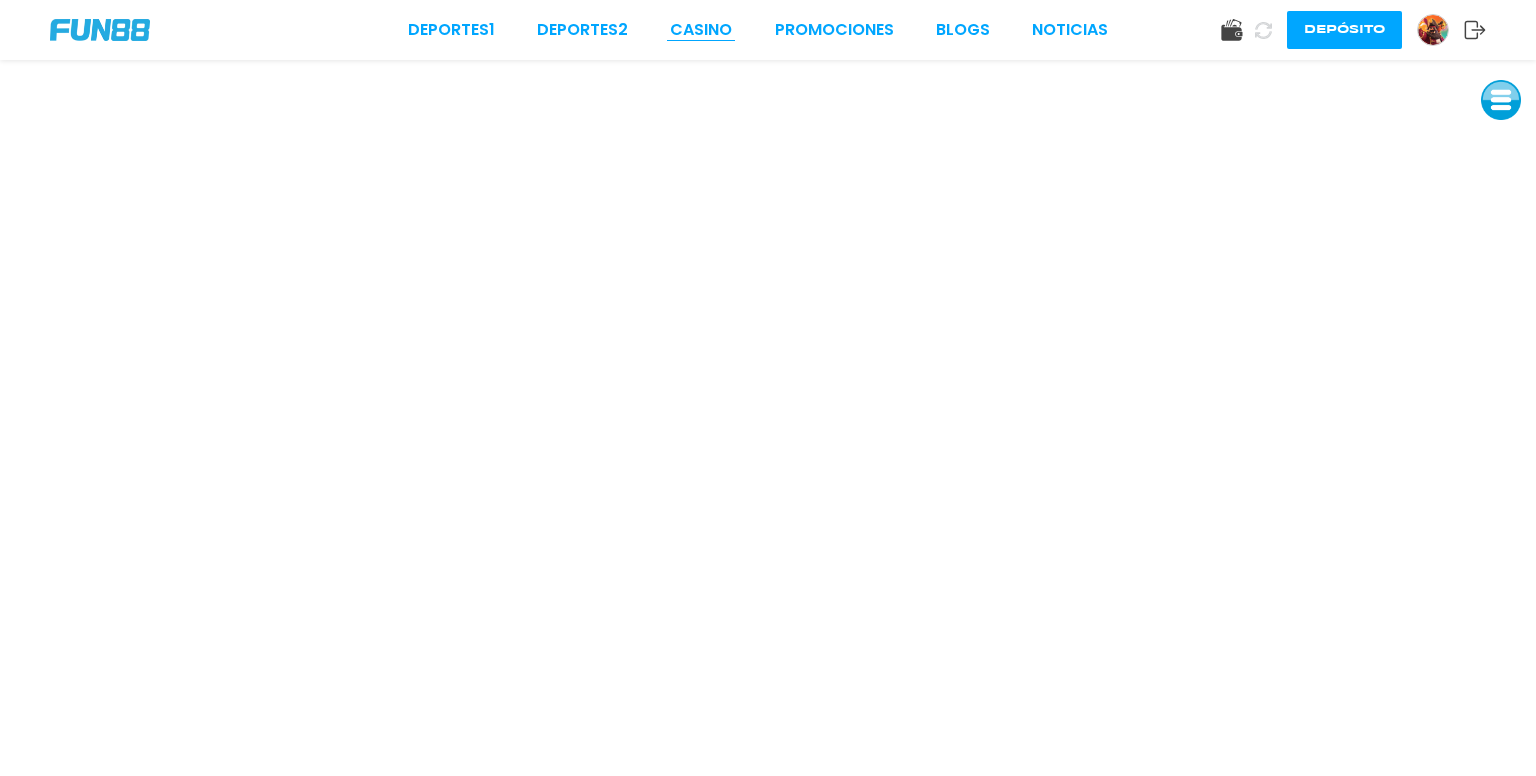 click on "CASINO" at bounding box center (701, 30) 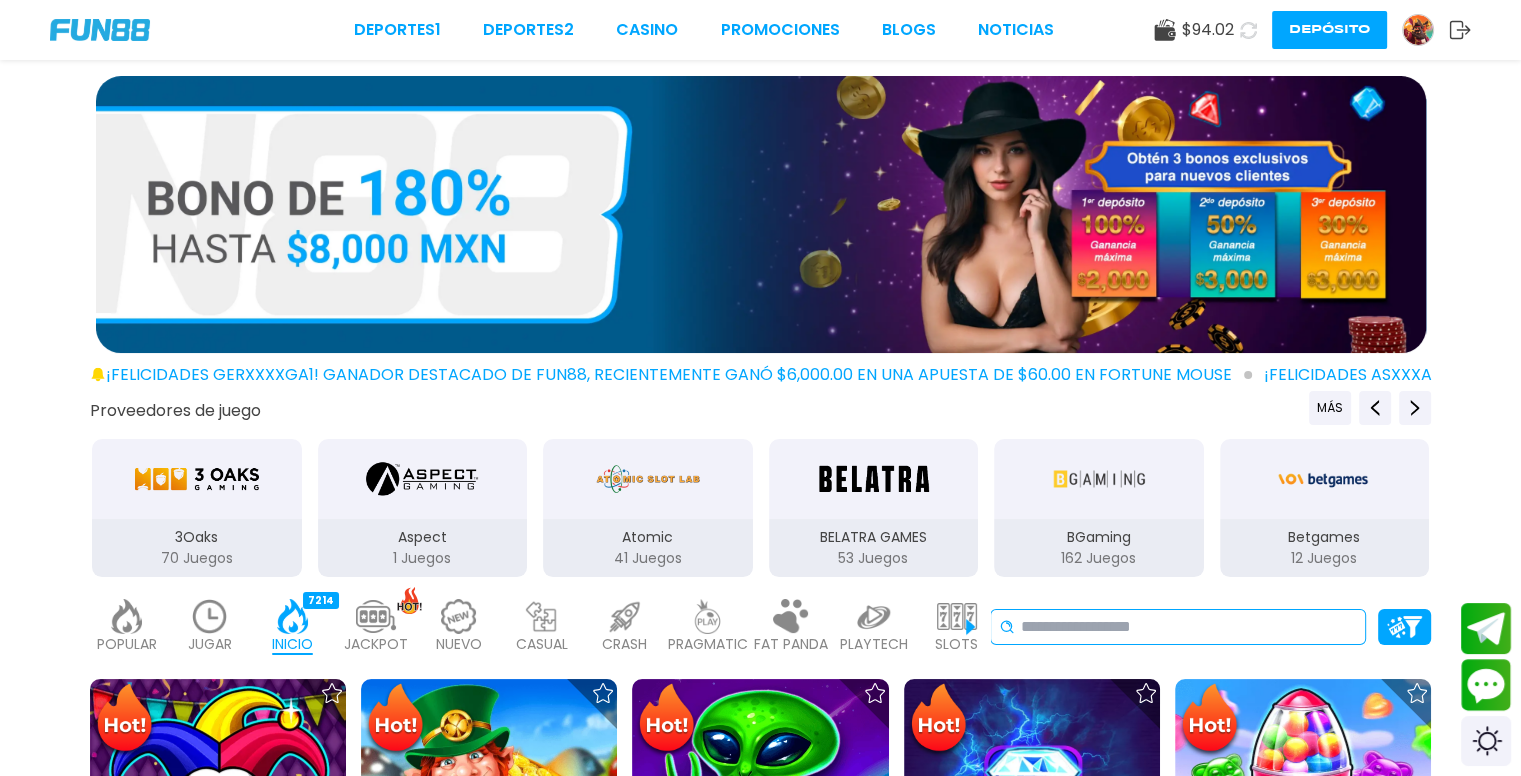 click at bounding box center (1189, 627) 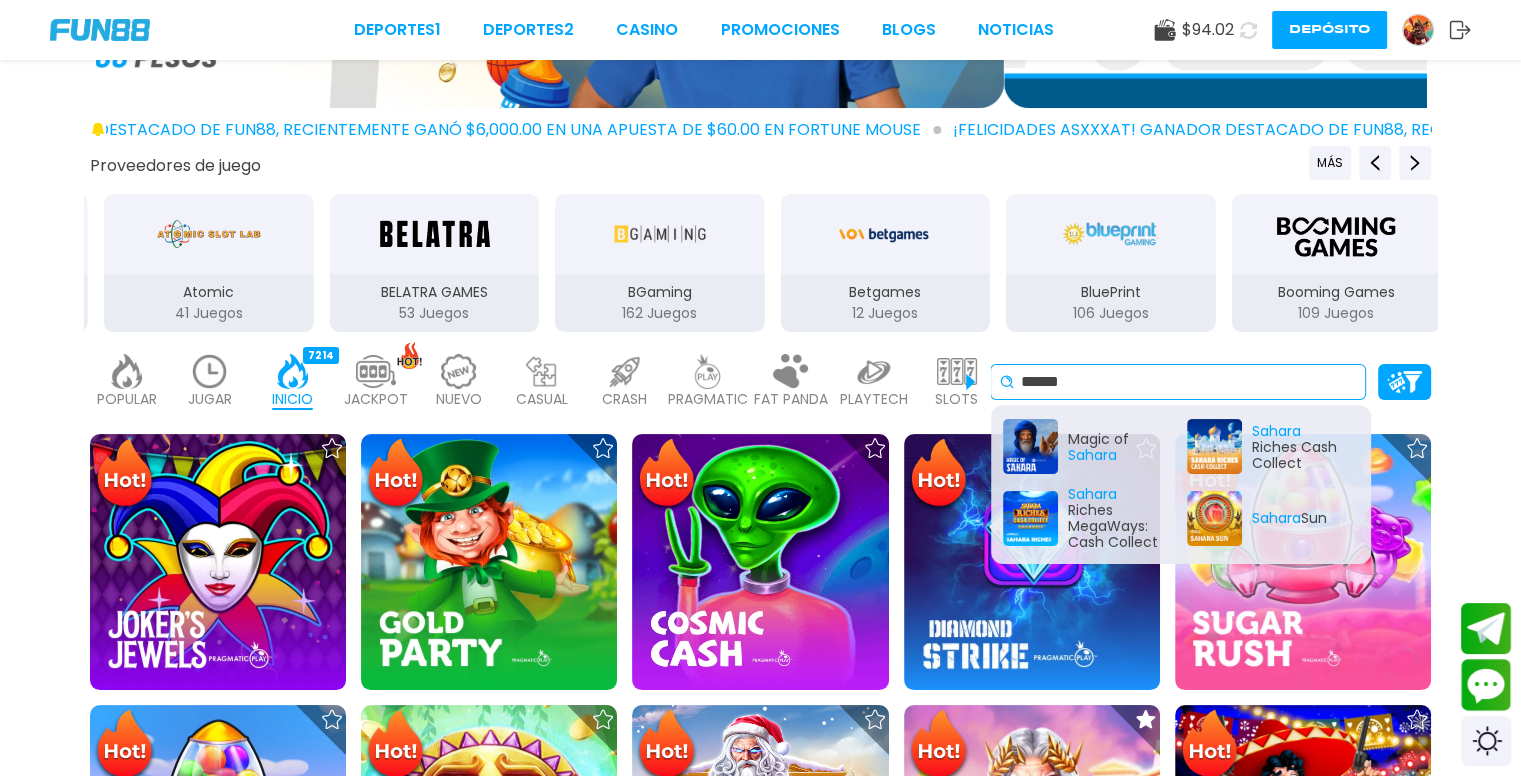 scroll, scrollTop: 252, scrollLeft: 0, axis: vertical 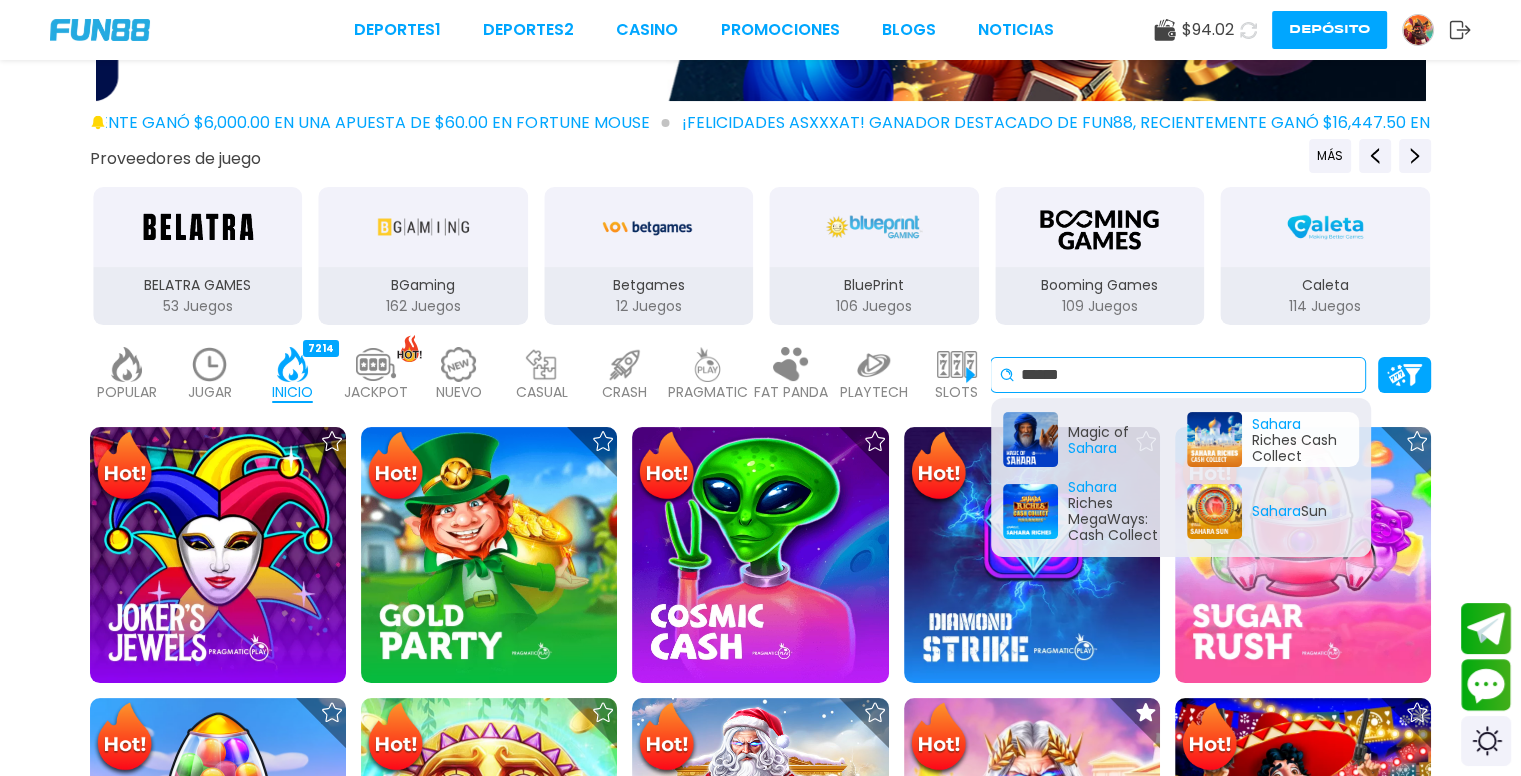 type on "******" 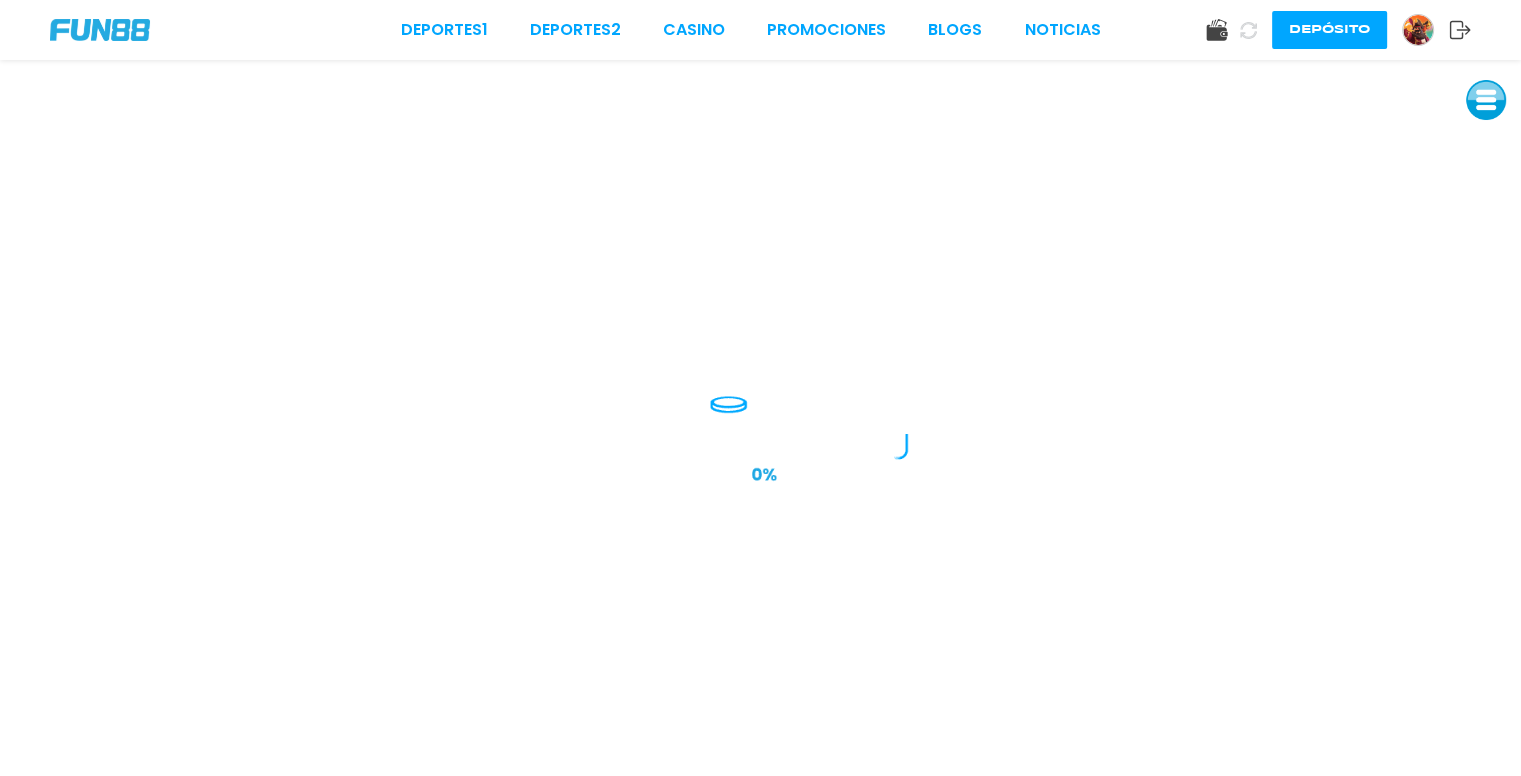 scroll, scrollTop: 0, scrollLeft: 0, axis: both 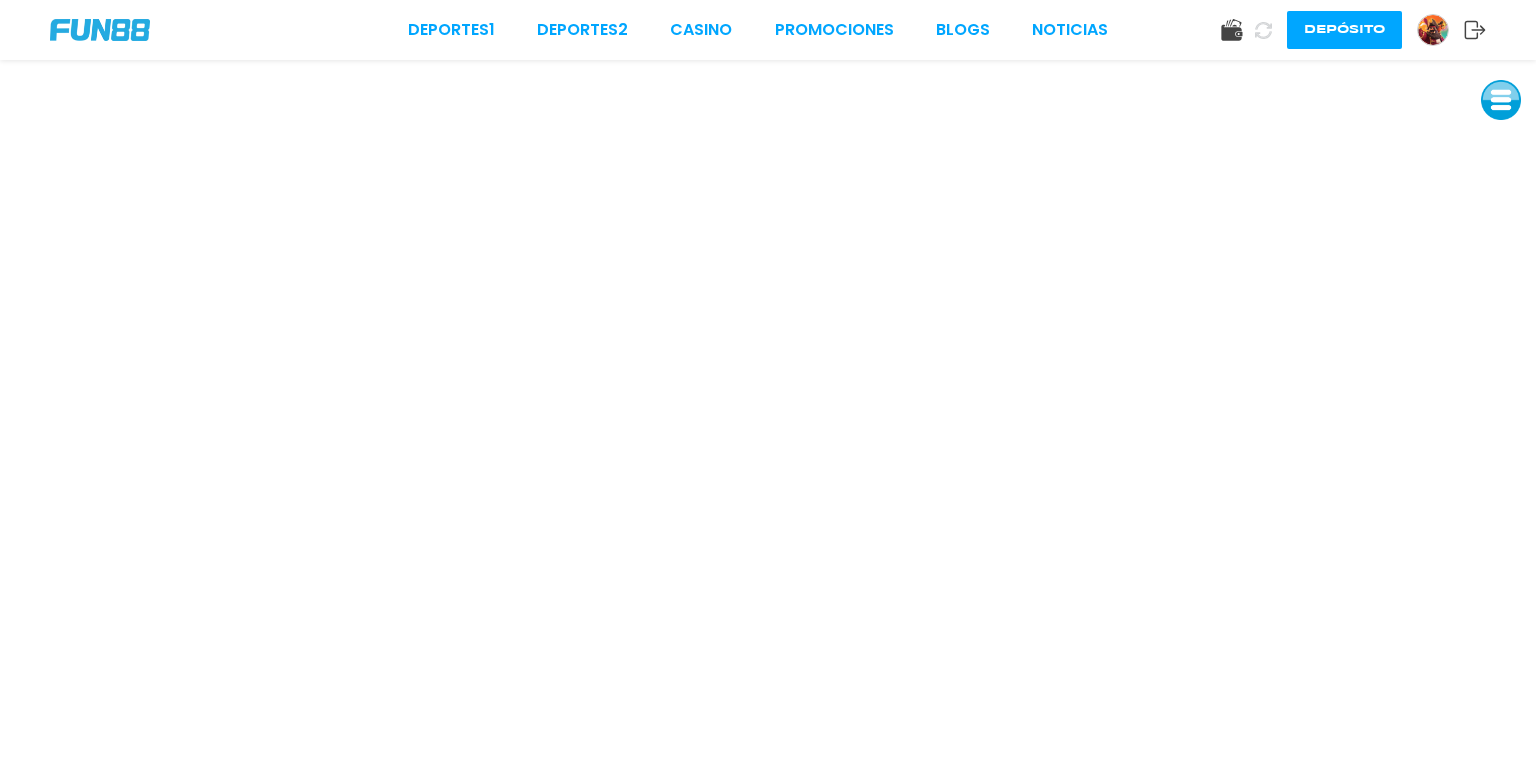 click at bounding box center (1501, 100) 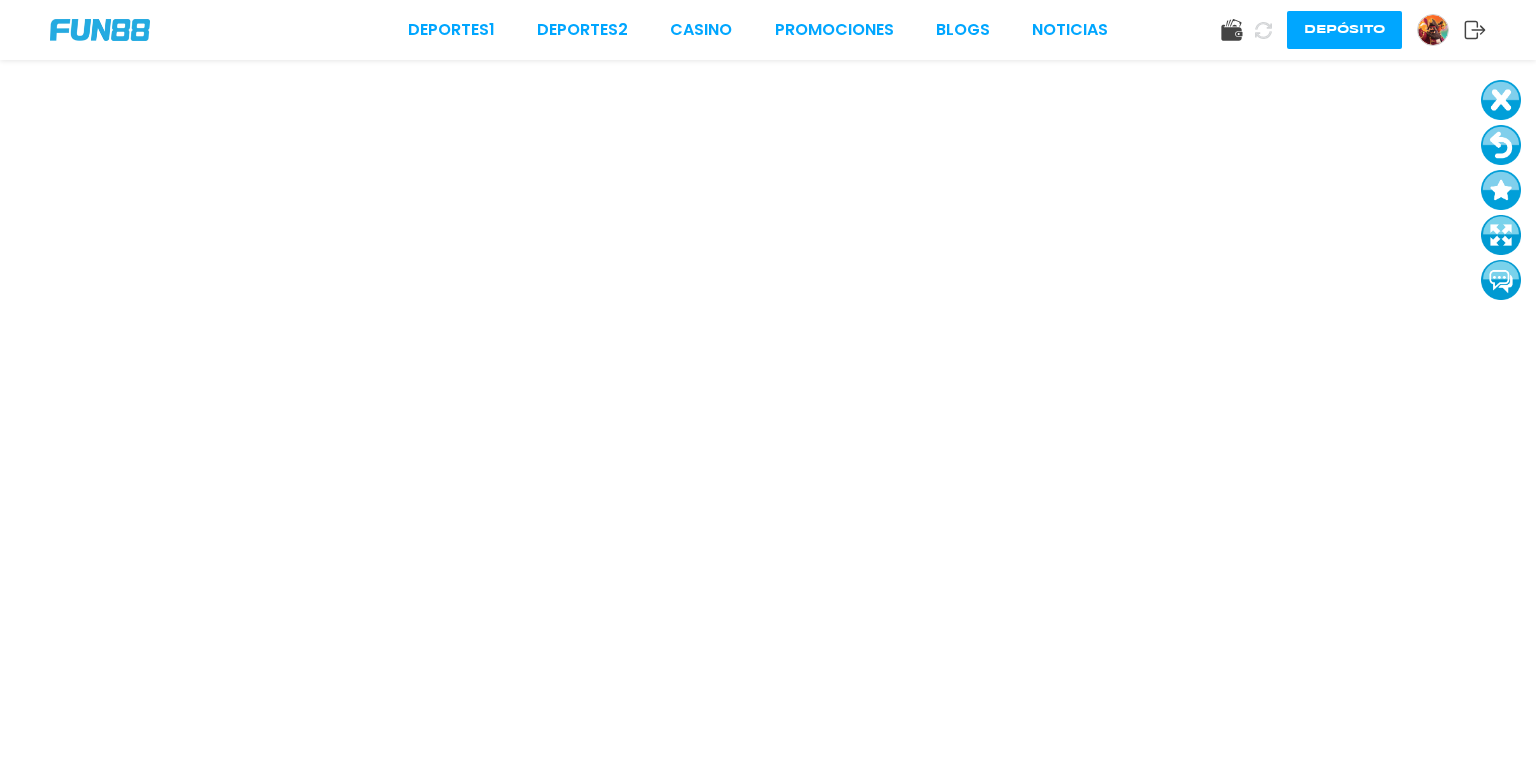 click at bounding box center [1501, 145] 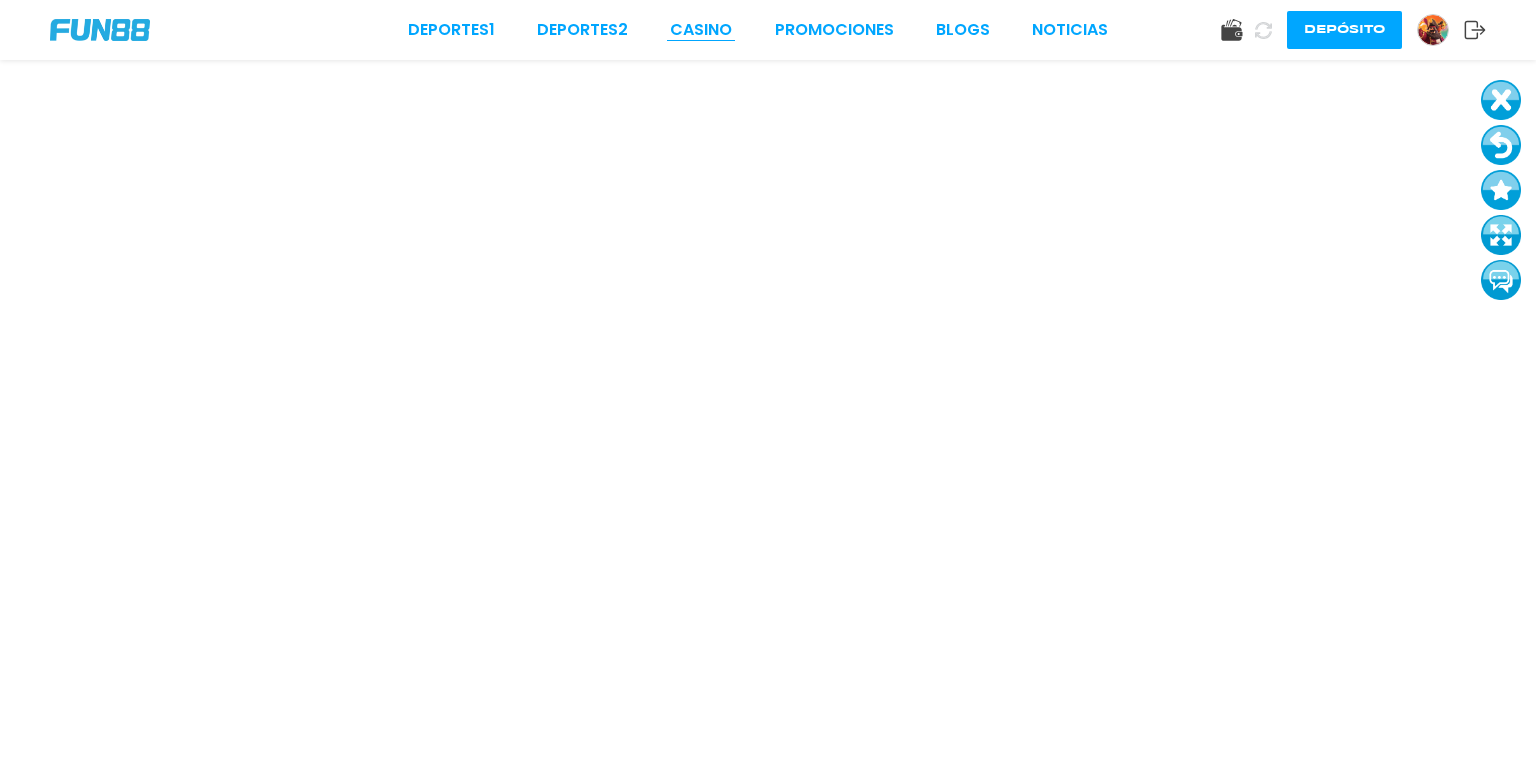click on "CASINO" at bounding box center [701, 30] 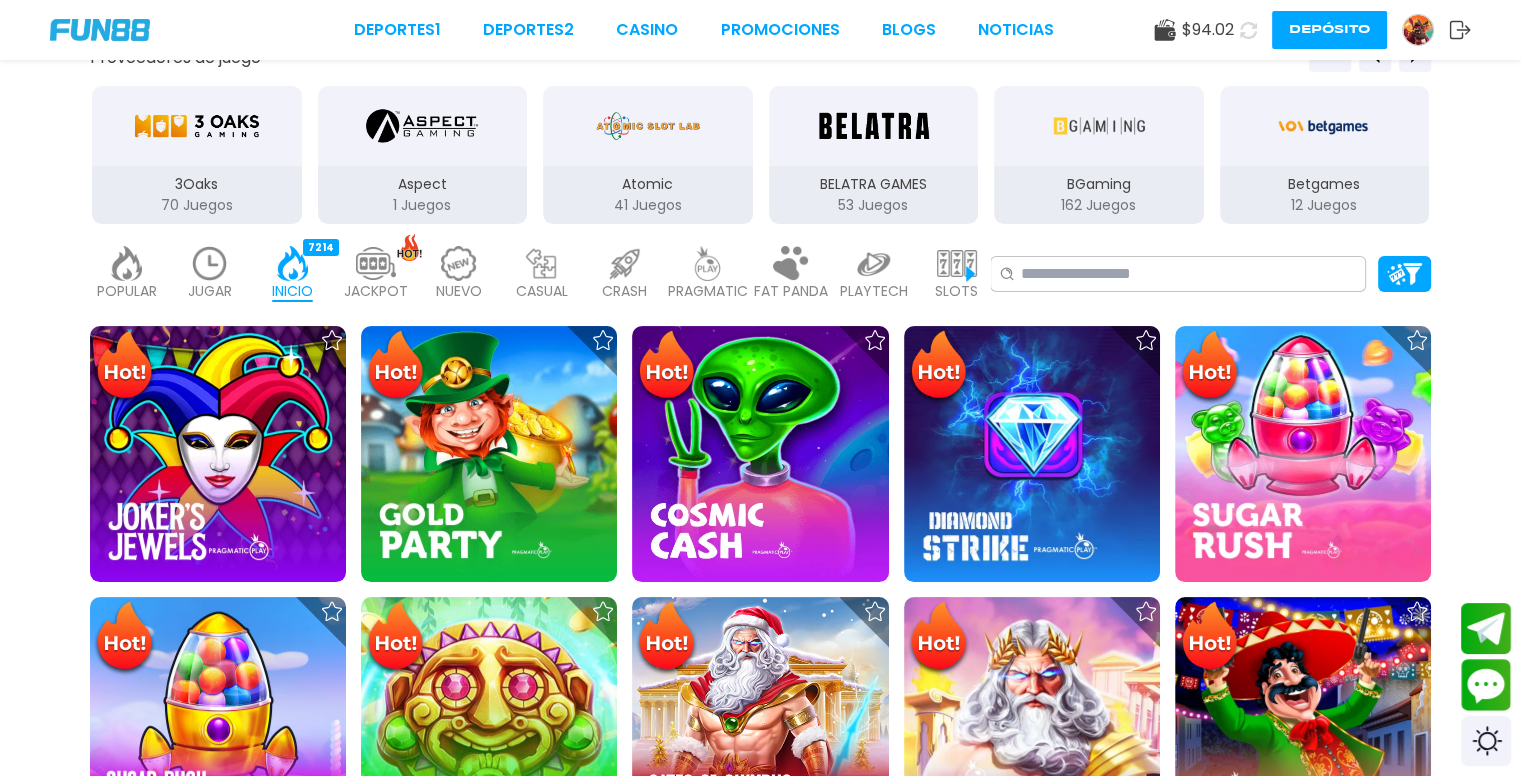 scroll, scrollTop: 397, scrollLeft: 0, axis: vertical 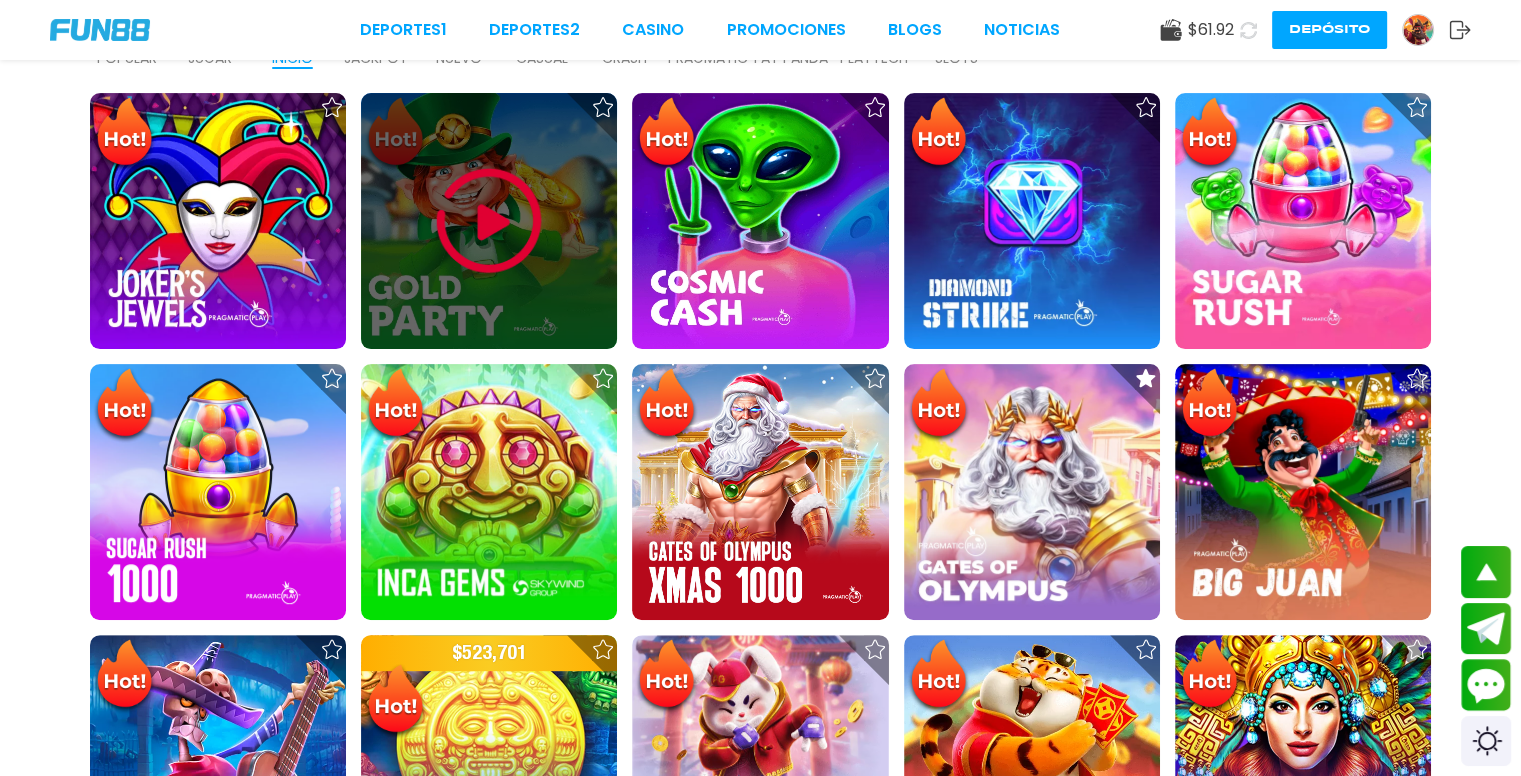 click at bounding box center [489, 221] 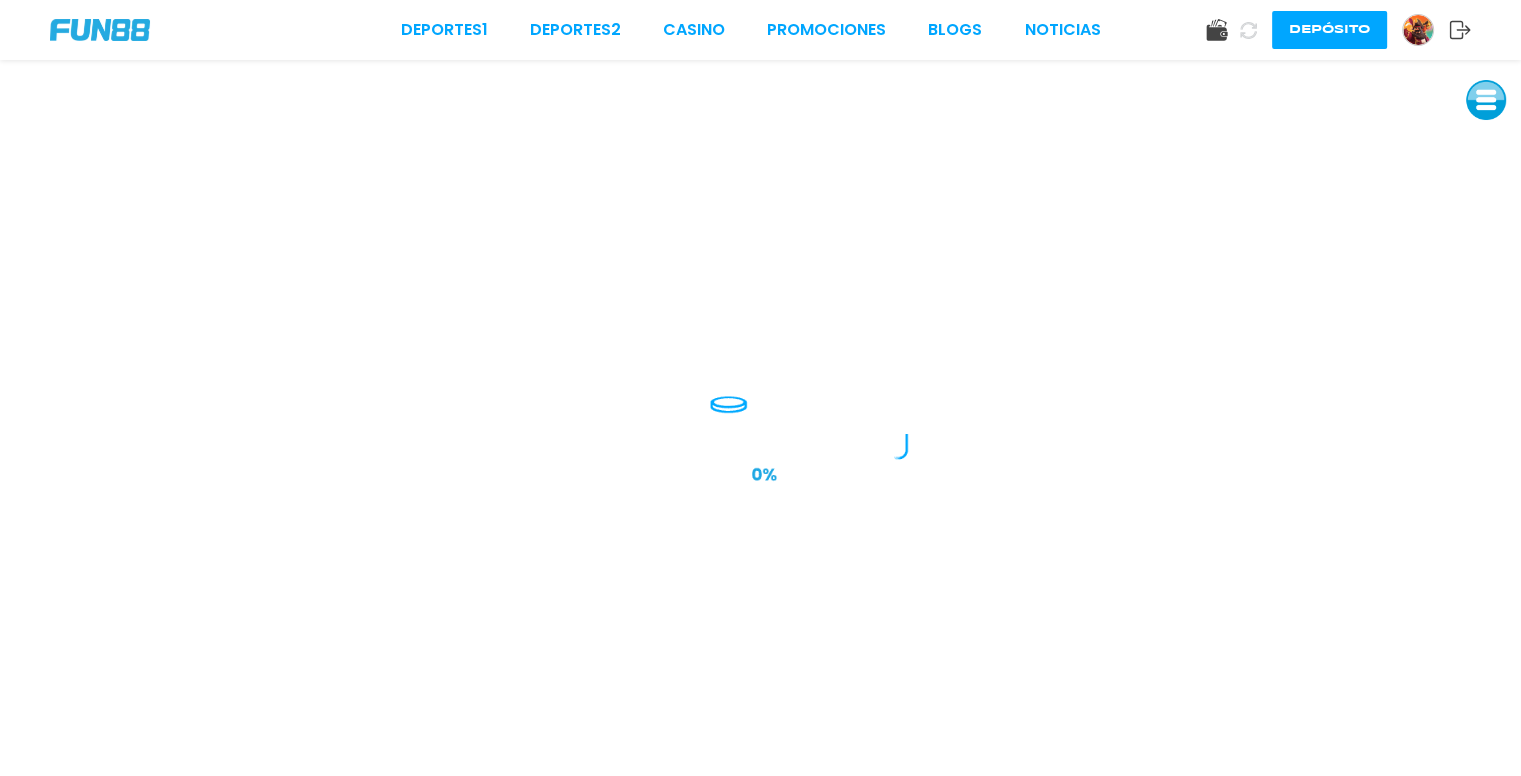 scroll, scrollTop: 0, scrollLeft: 0, axis: both 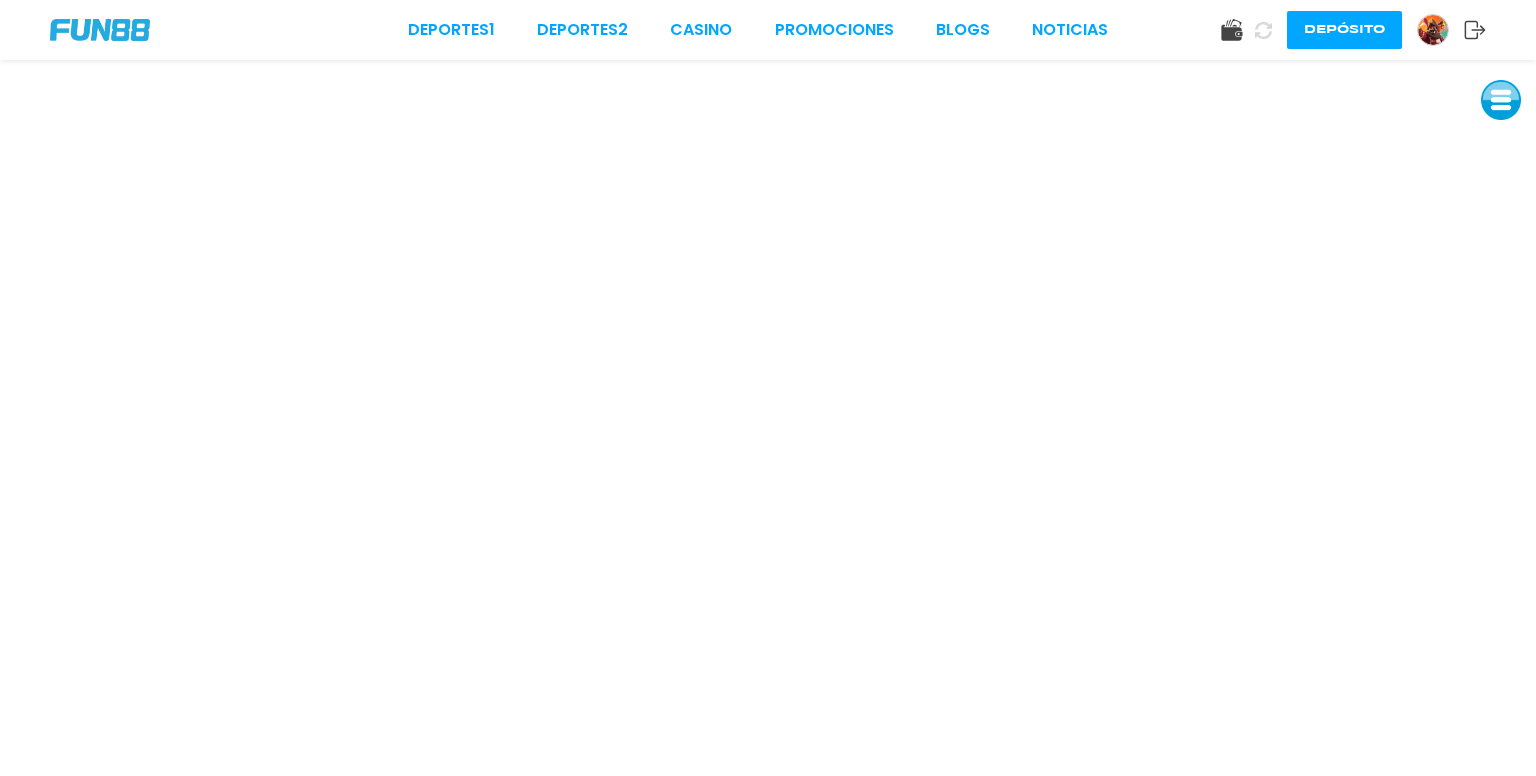 click at bounding box center (1501, 100) 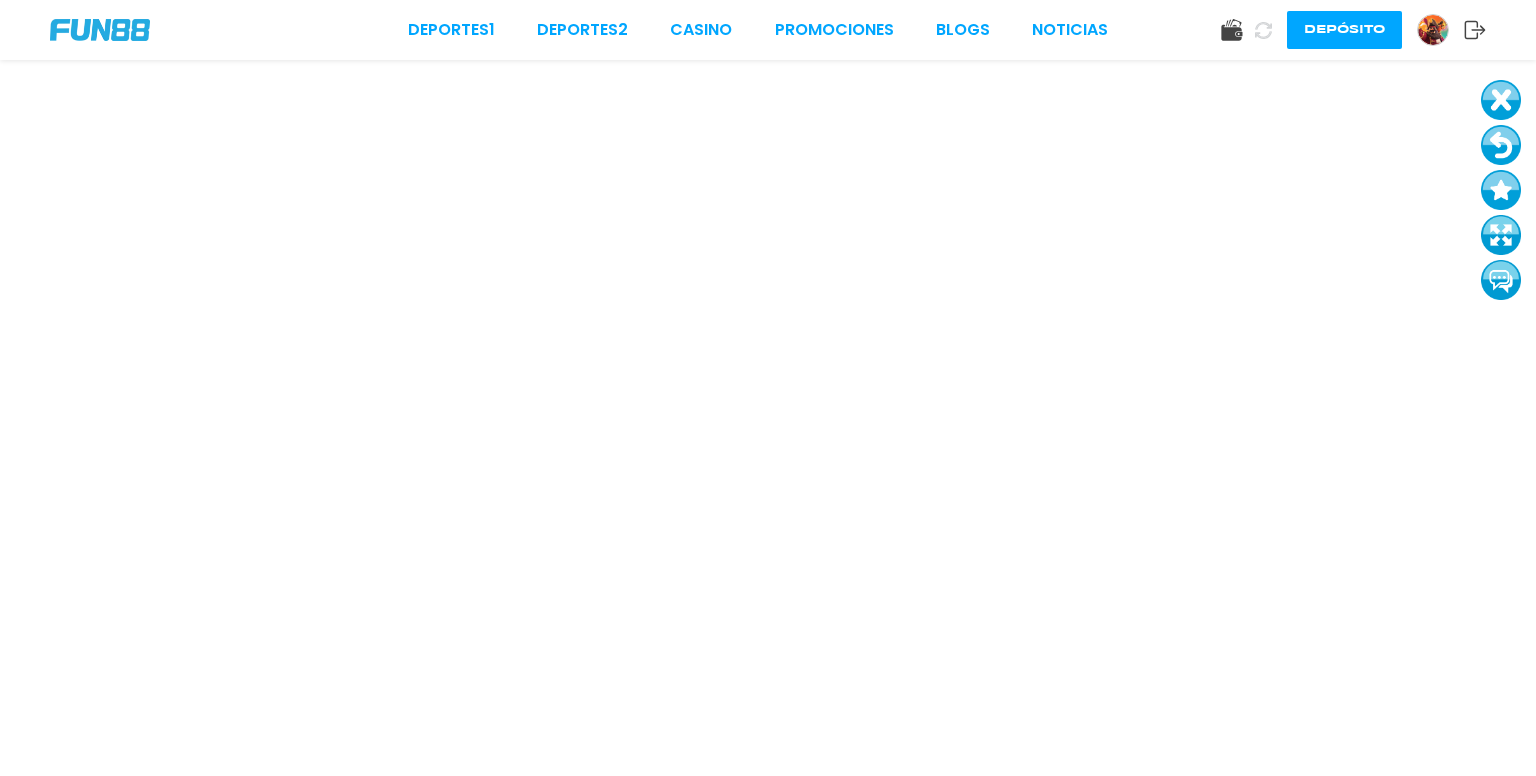 click at bounding box center (1501, 235) 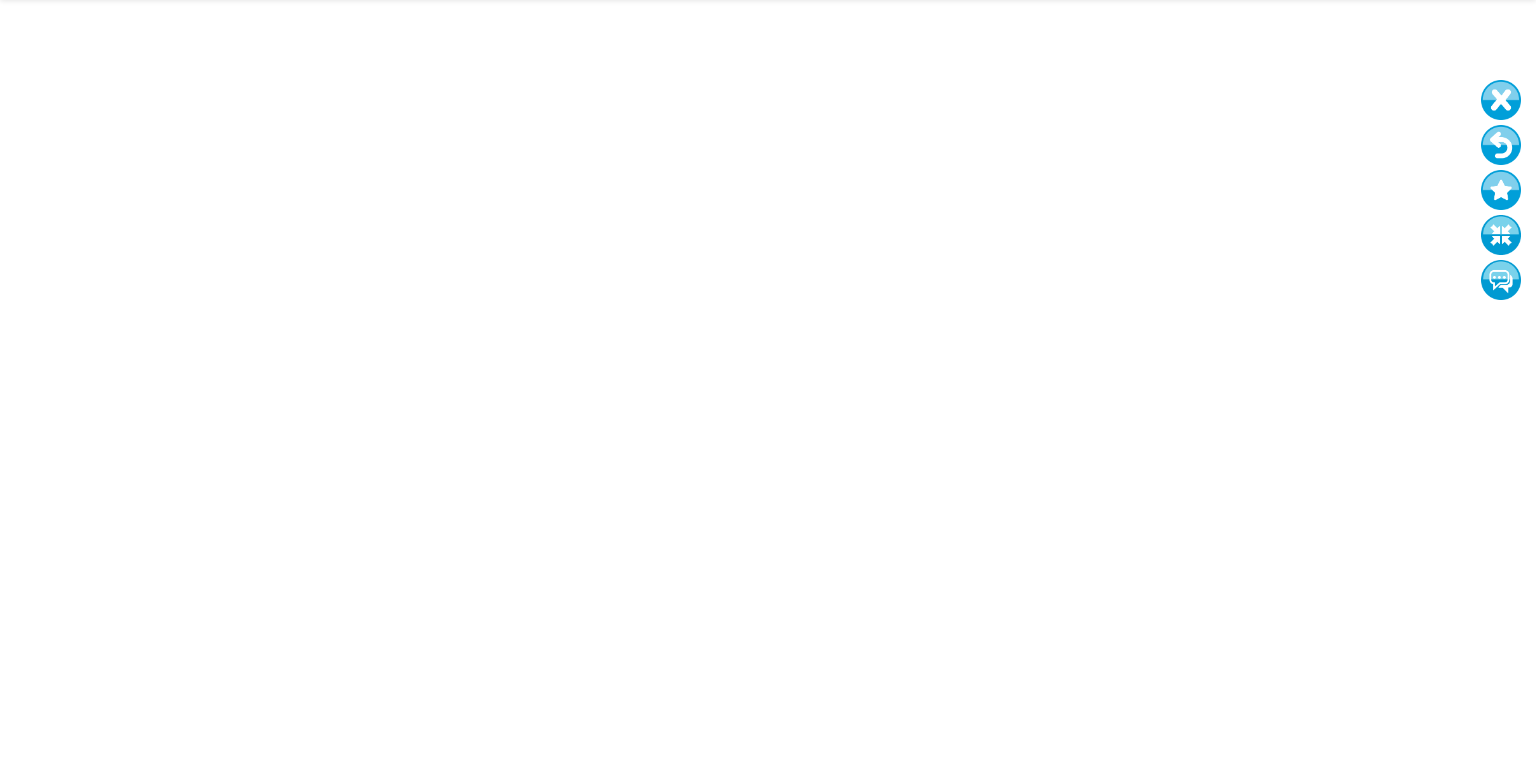 click at bounding box center (1501, 100) 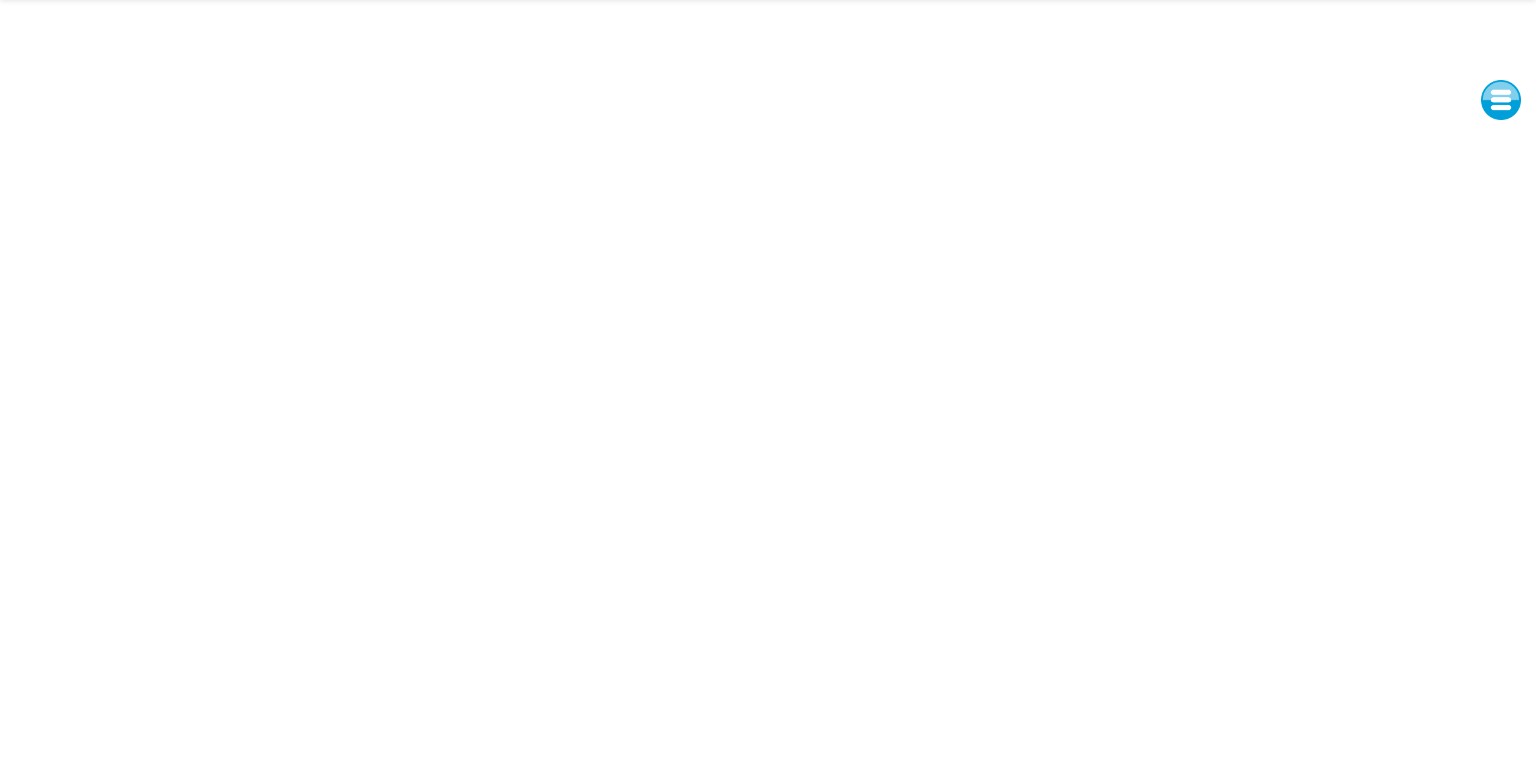 click at bounding box center (1501, 100) 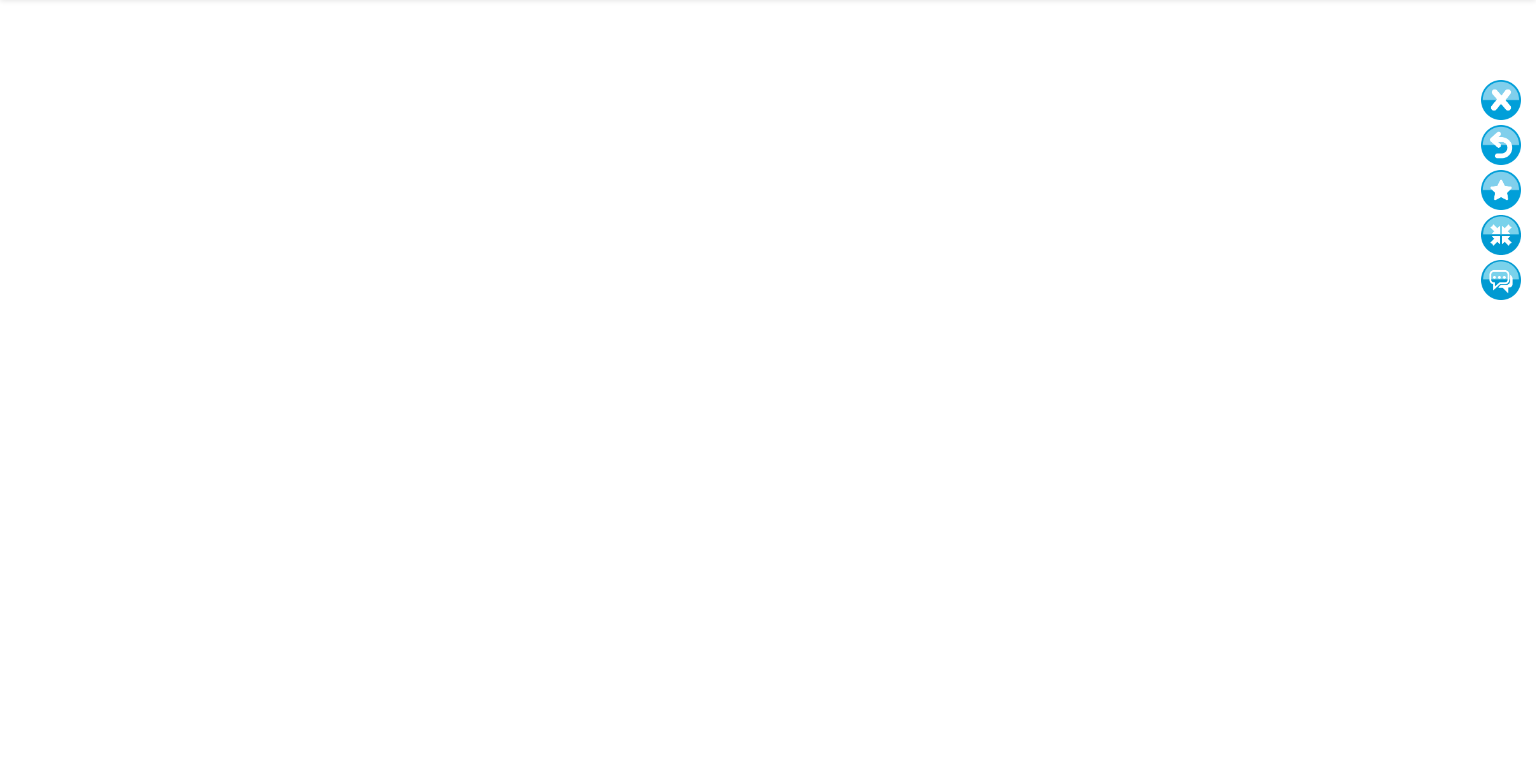 click at bounding box center [1501, 145] 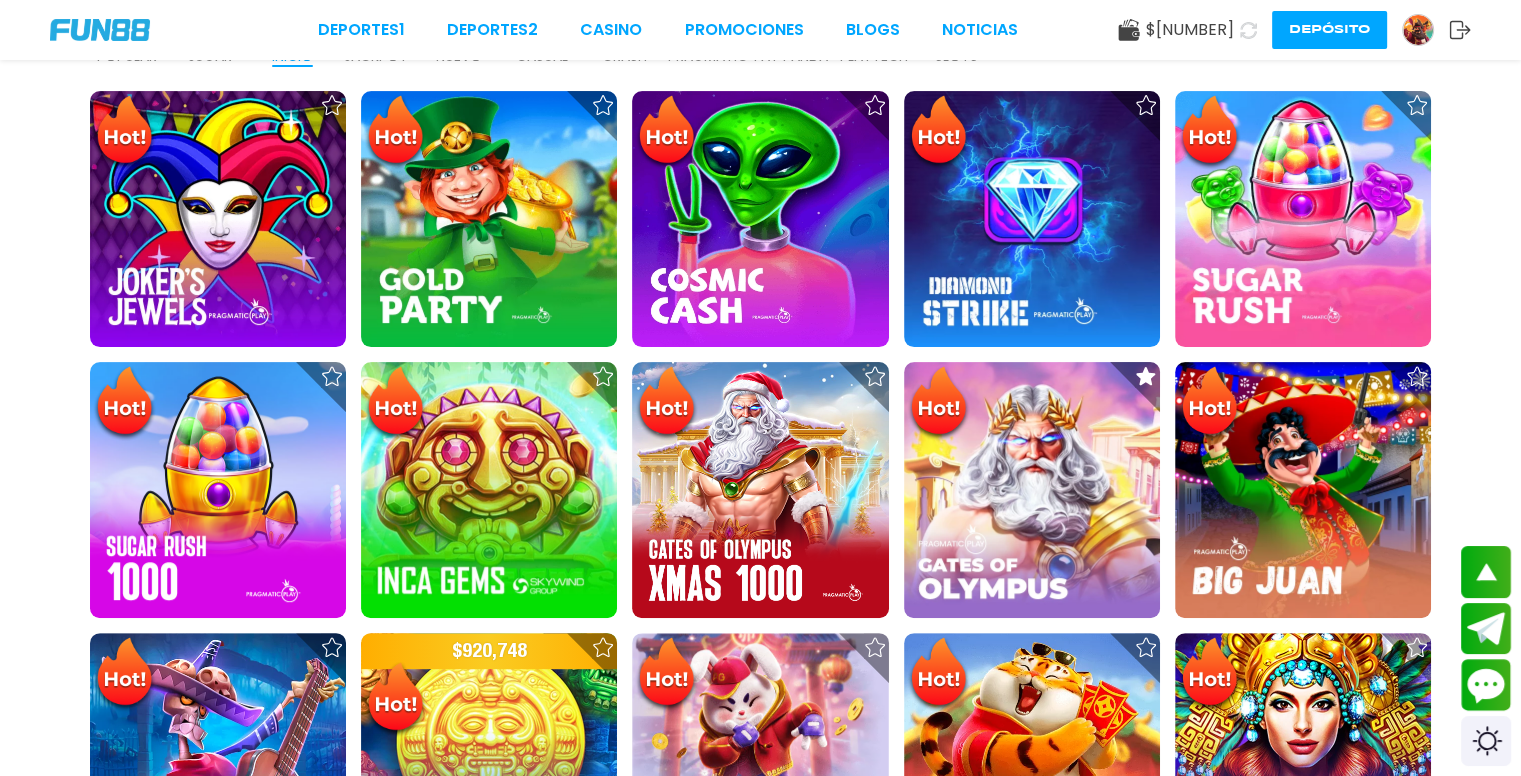 scroll, scrollTop: 632, scrollLeft: 0, axis: vertical 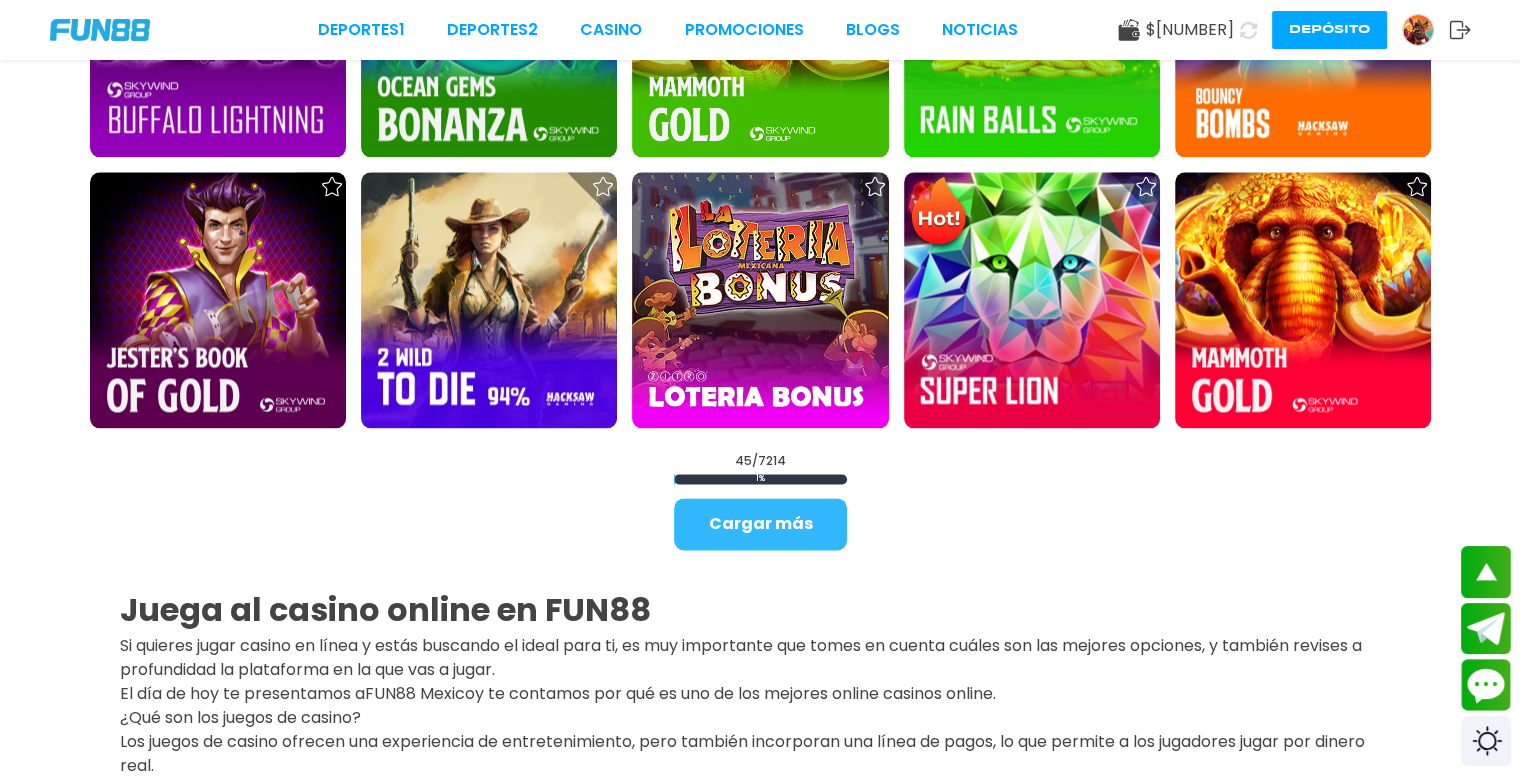 click on "Cargar más" at bounding box center [760, 524] 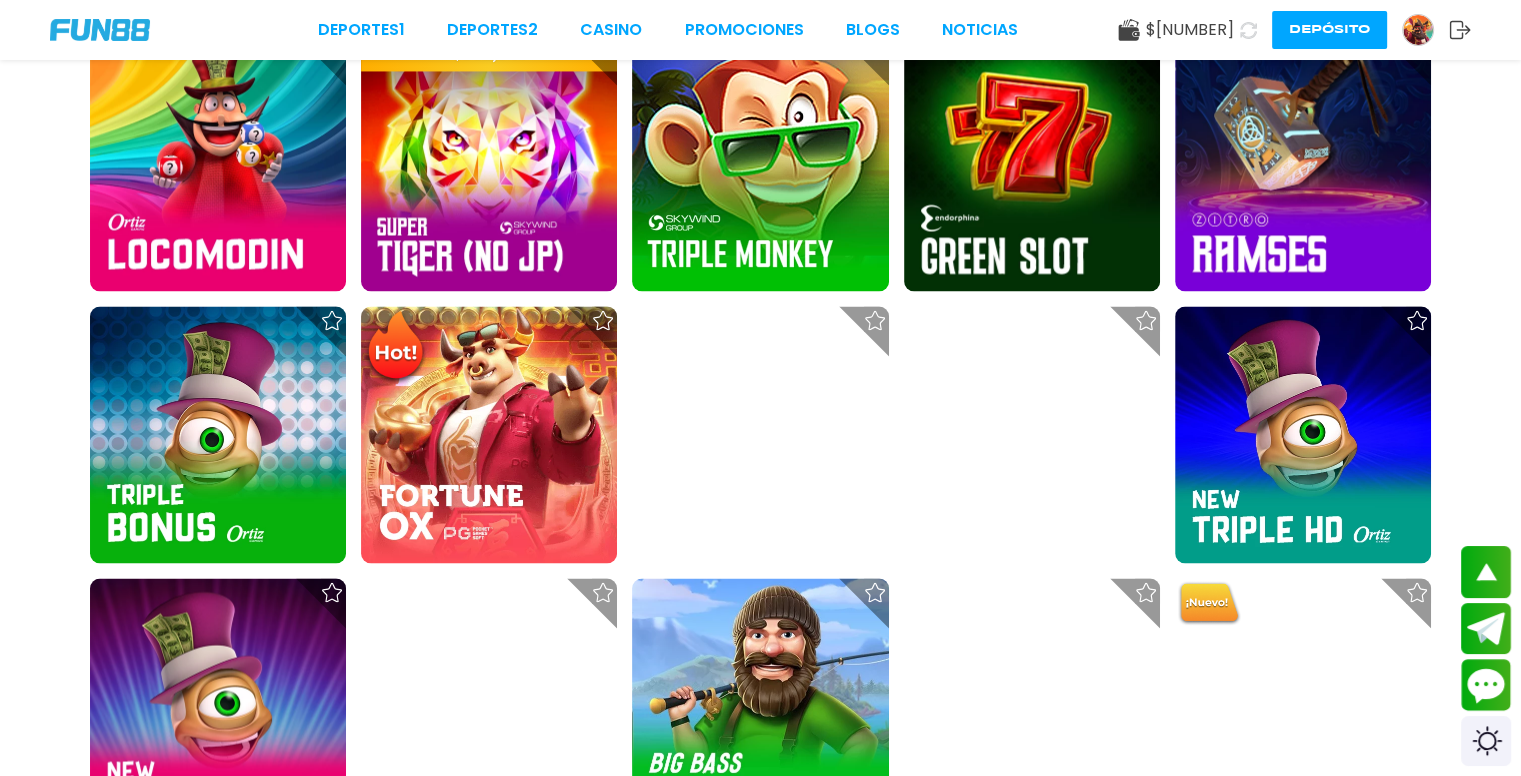 scroll, scrollTop: 4034, scrollLeft: 0, axis: vertical 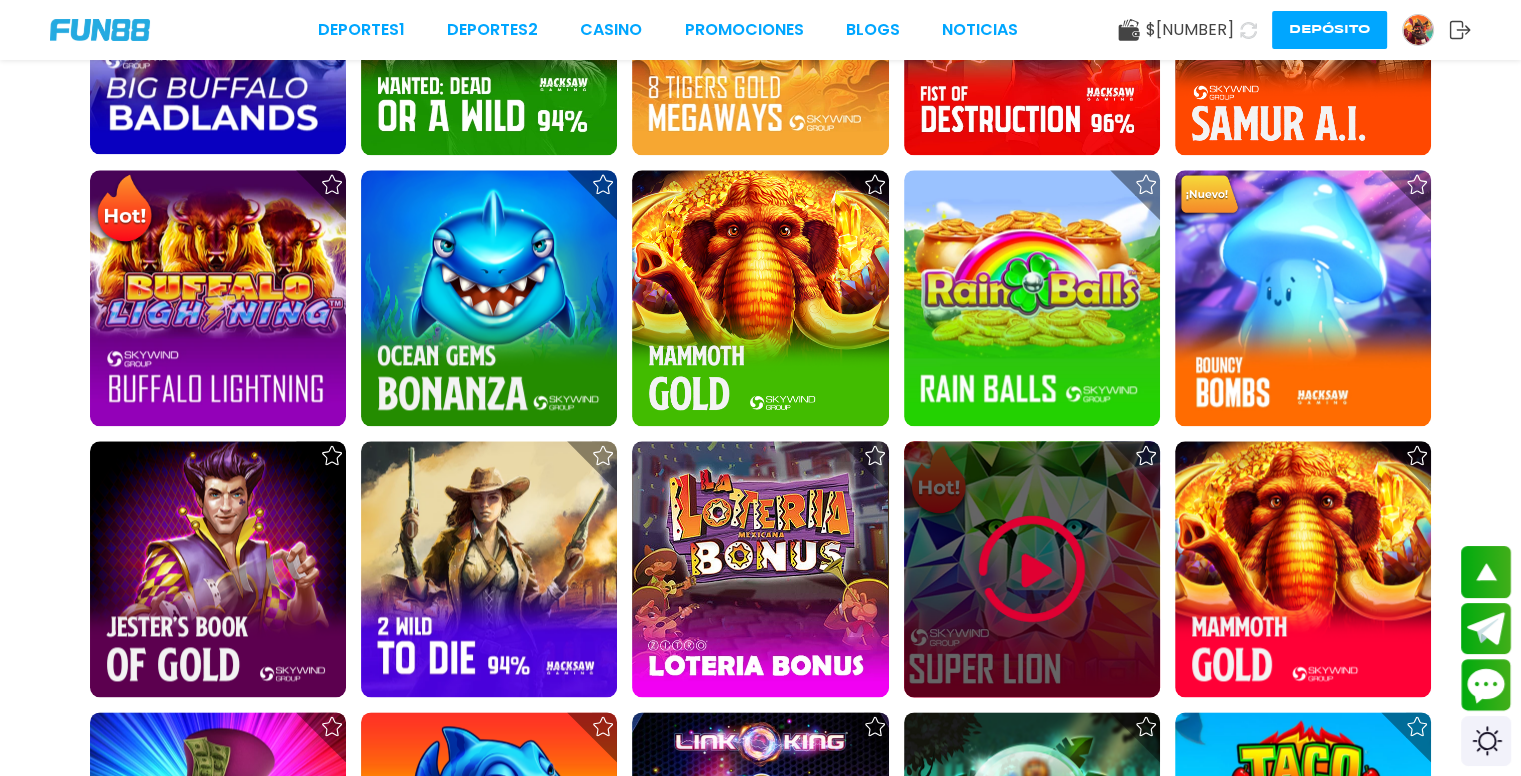 click at bounding box center (1032, 569) 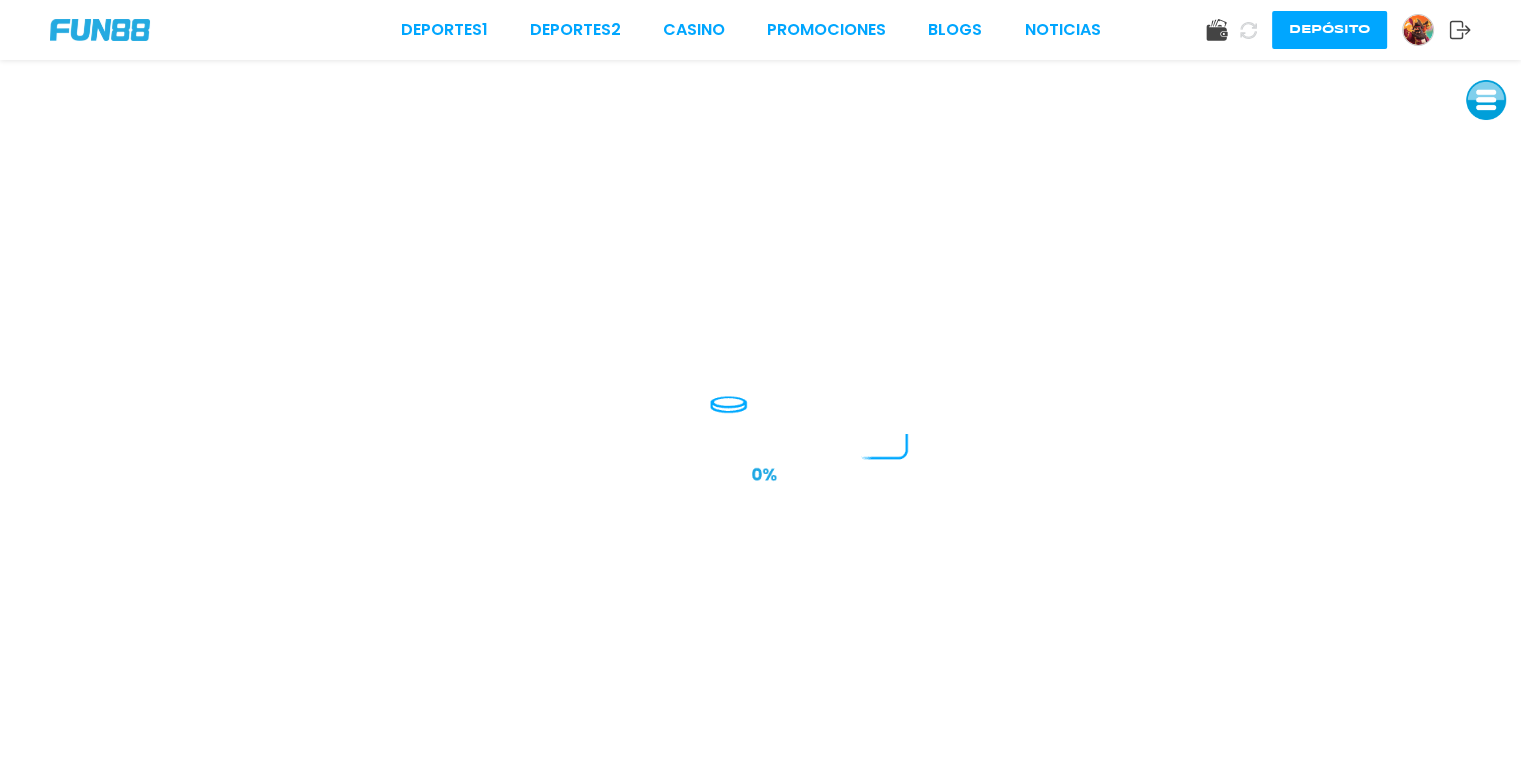 scroll, scrollTop: 0, scrollLeft: 0, axis: both 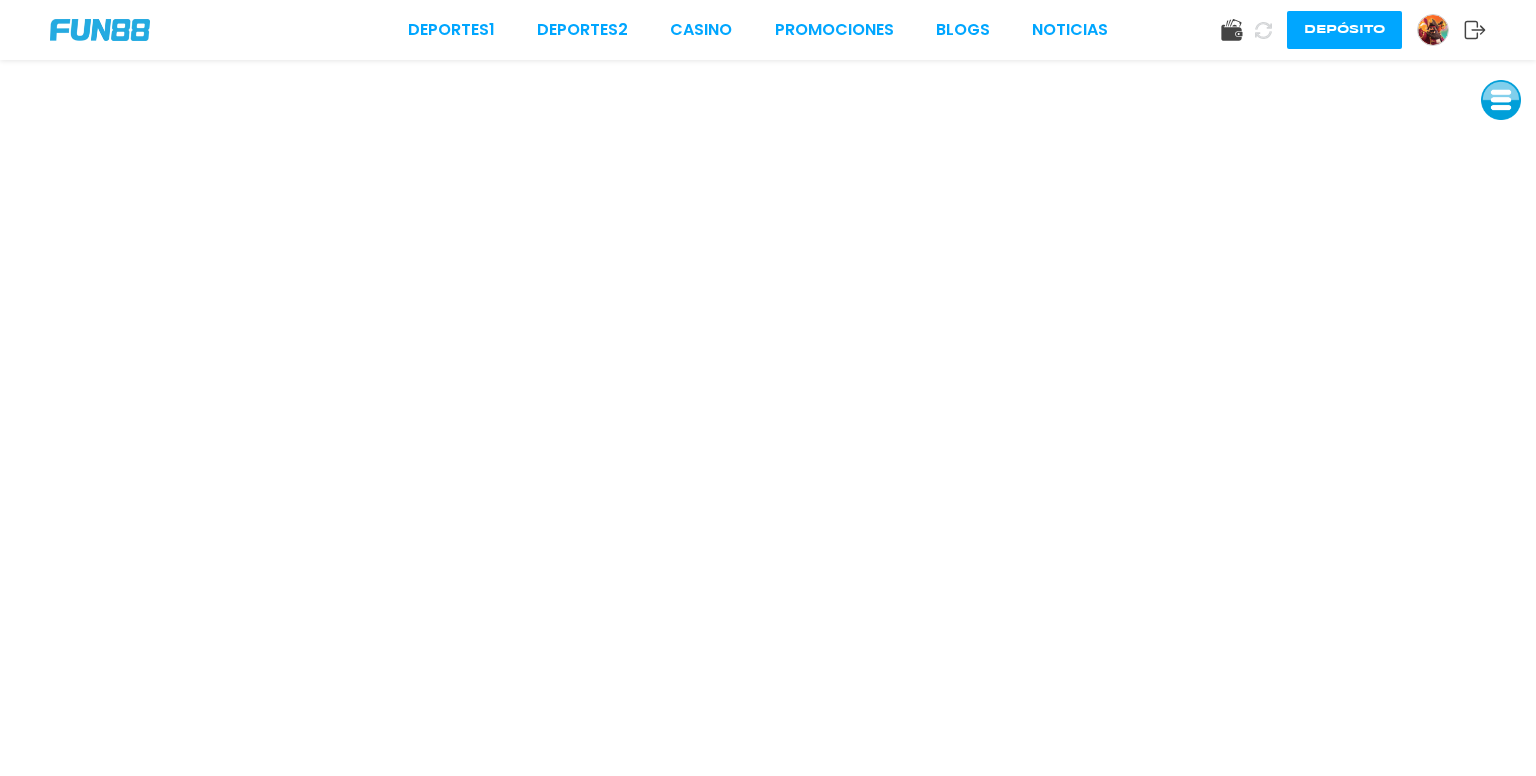 click at bounding box center [1501, 100] 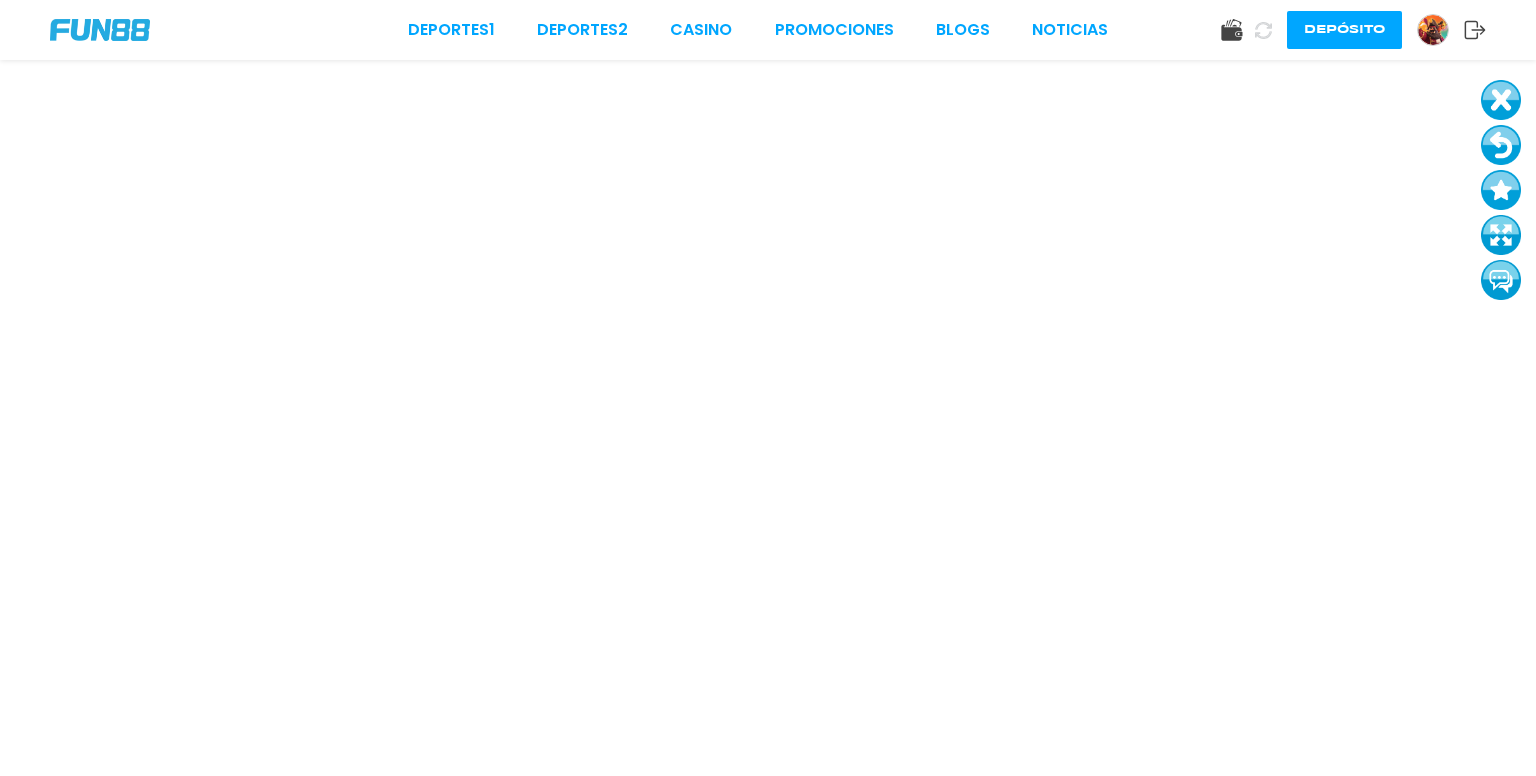 click at bounding box center [1501, 145] 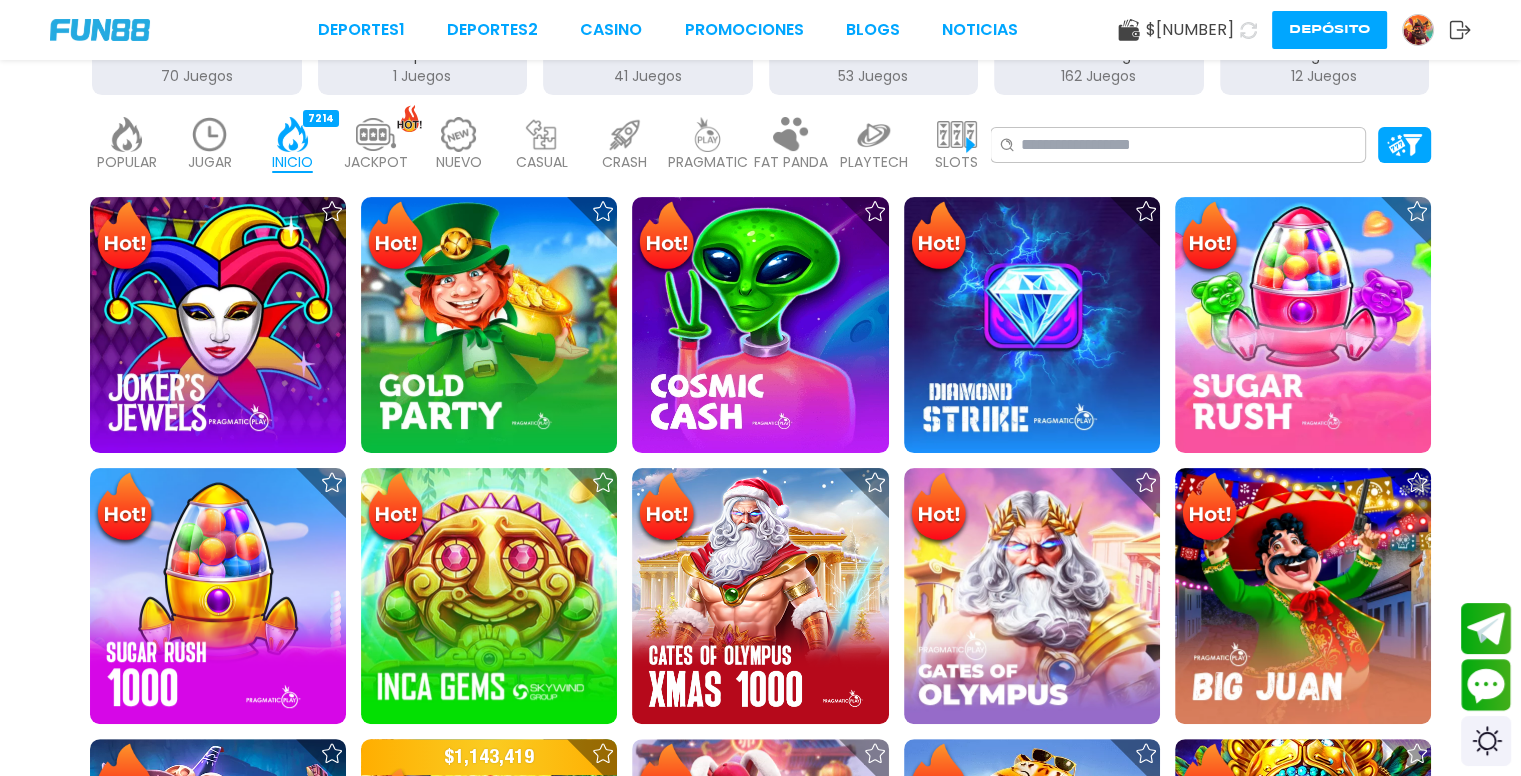scroll, scrollTop: 652, scrollLeft: 0, axis: vertical 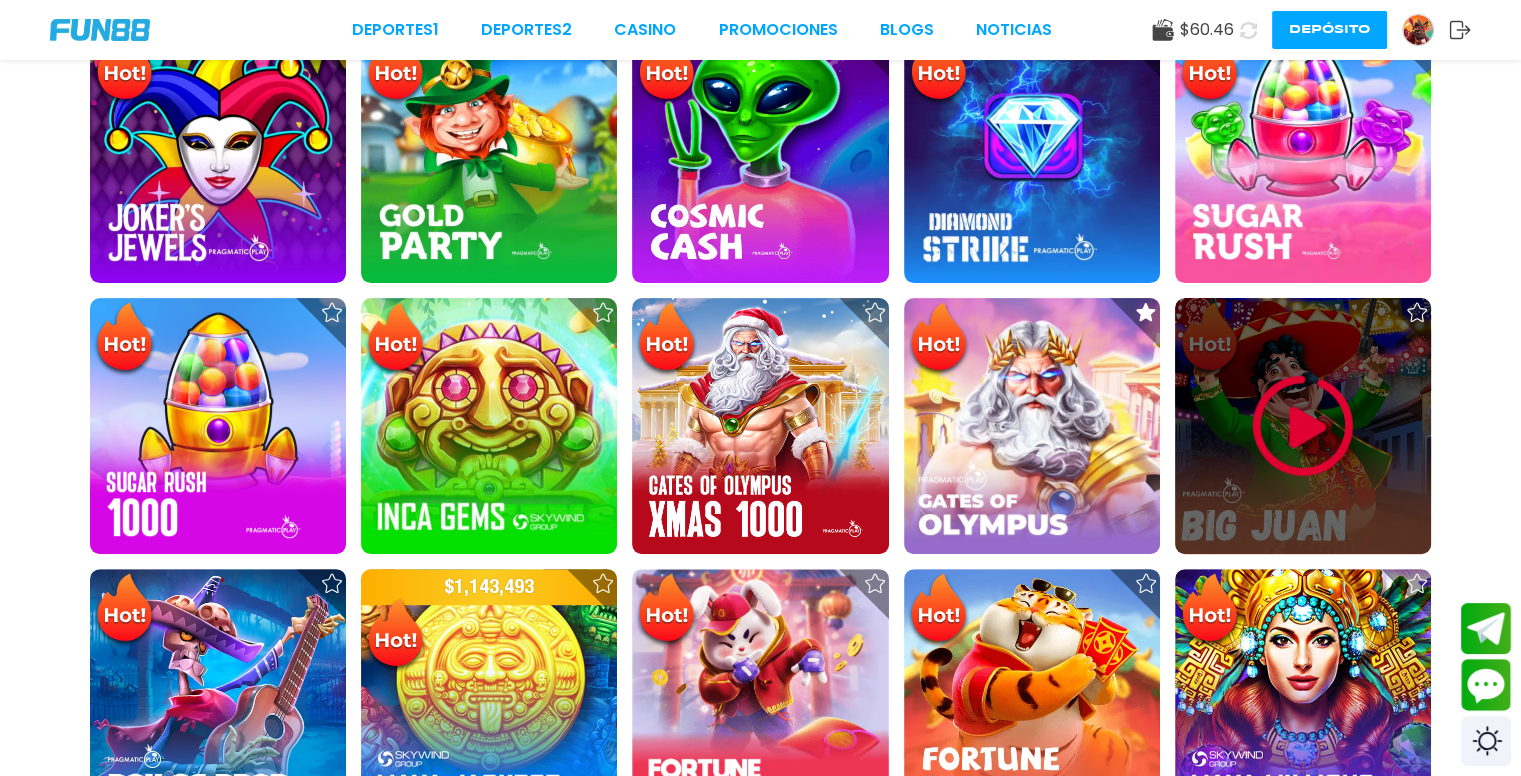 click at bounding box center [1303, 426] 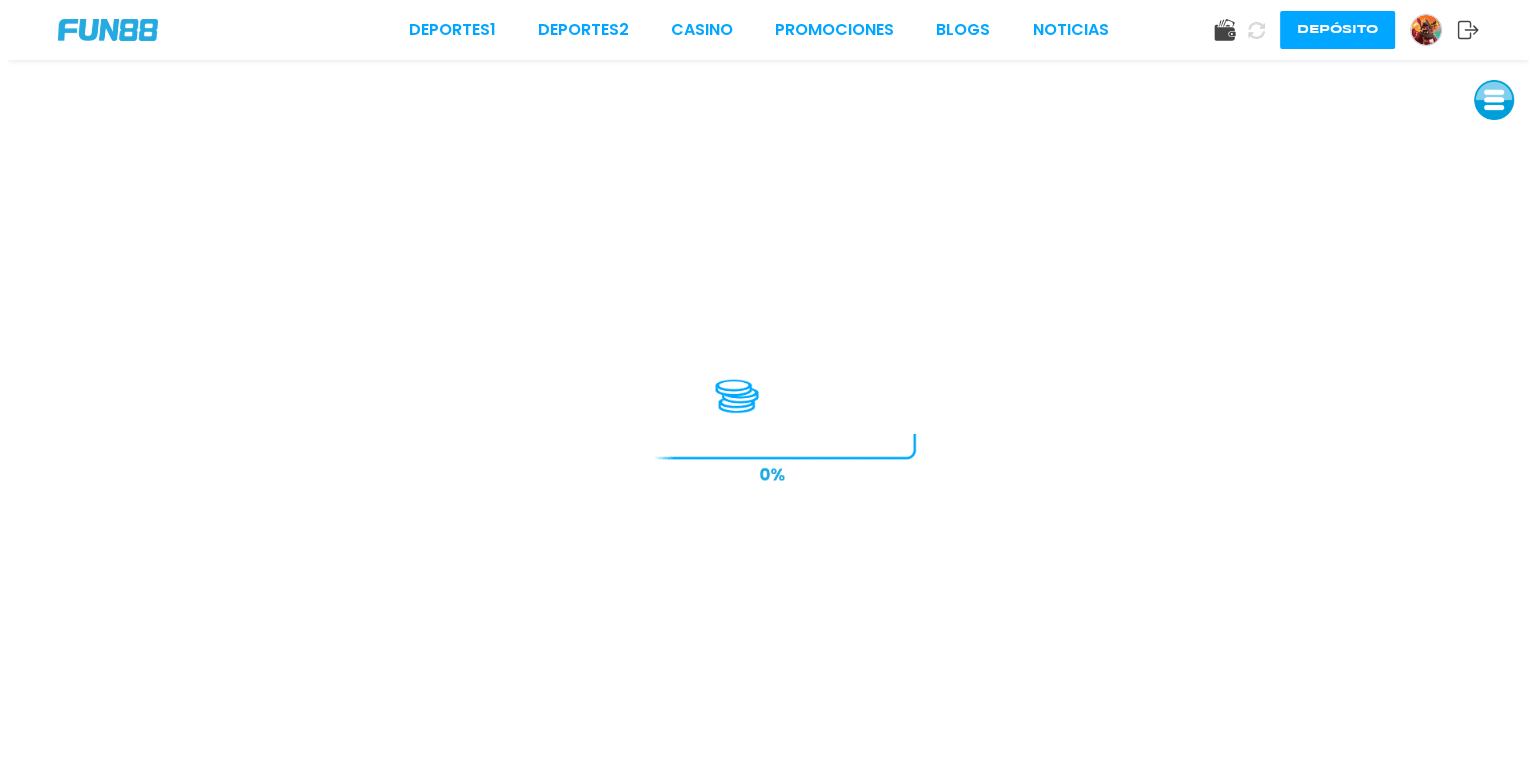 scroll, scrollTop: 0, scrollLeft: 0, axis: both 